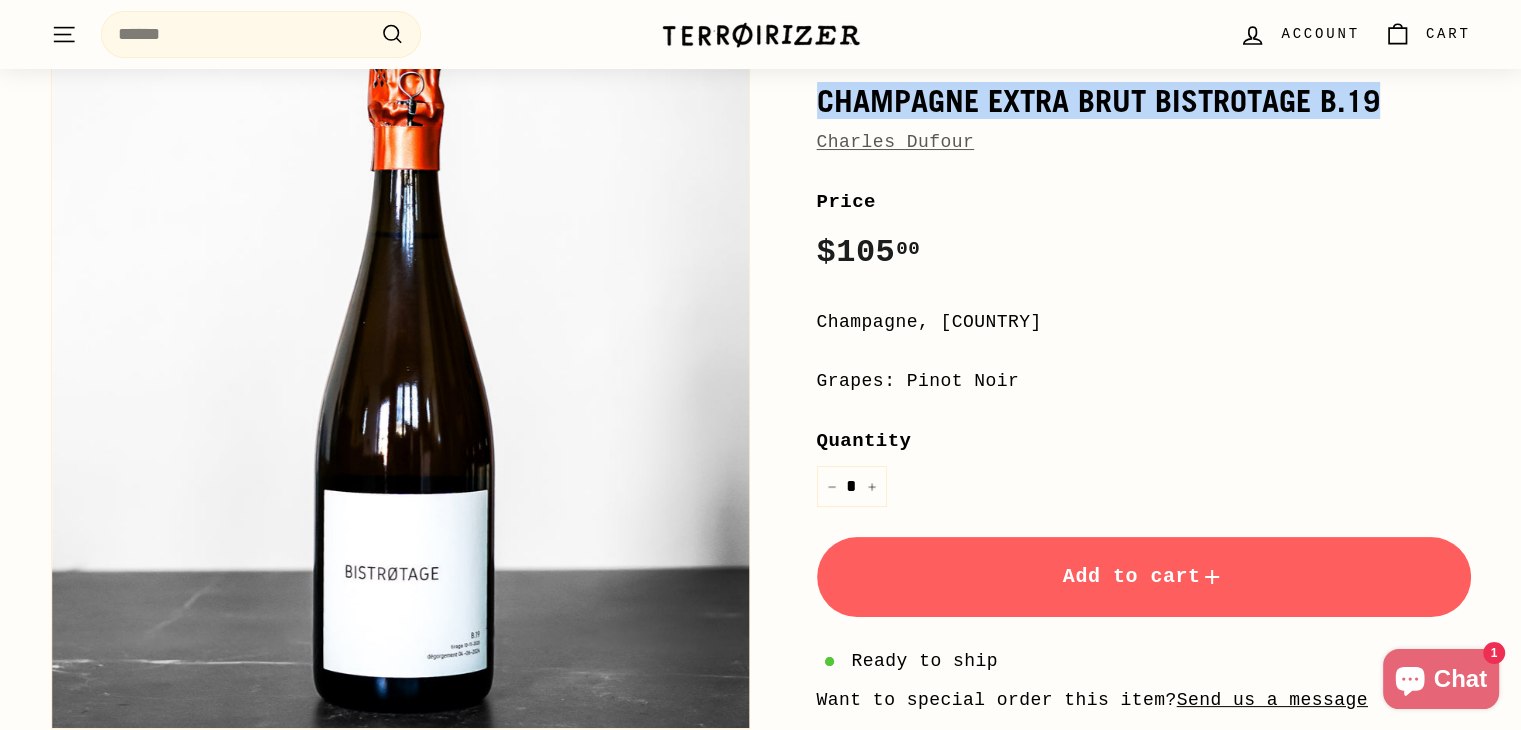 scroll, scrollTop: 200, scrollLeft: 0, axis: vertical 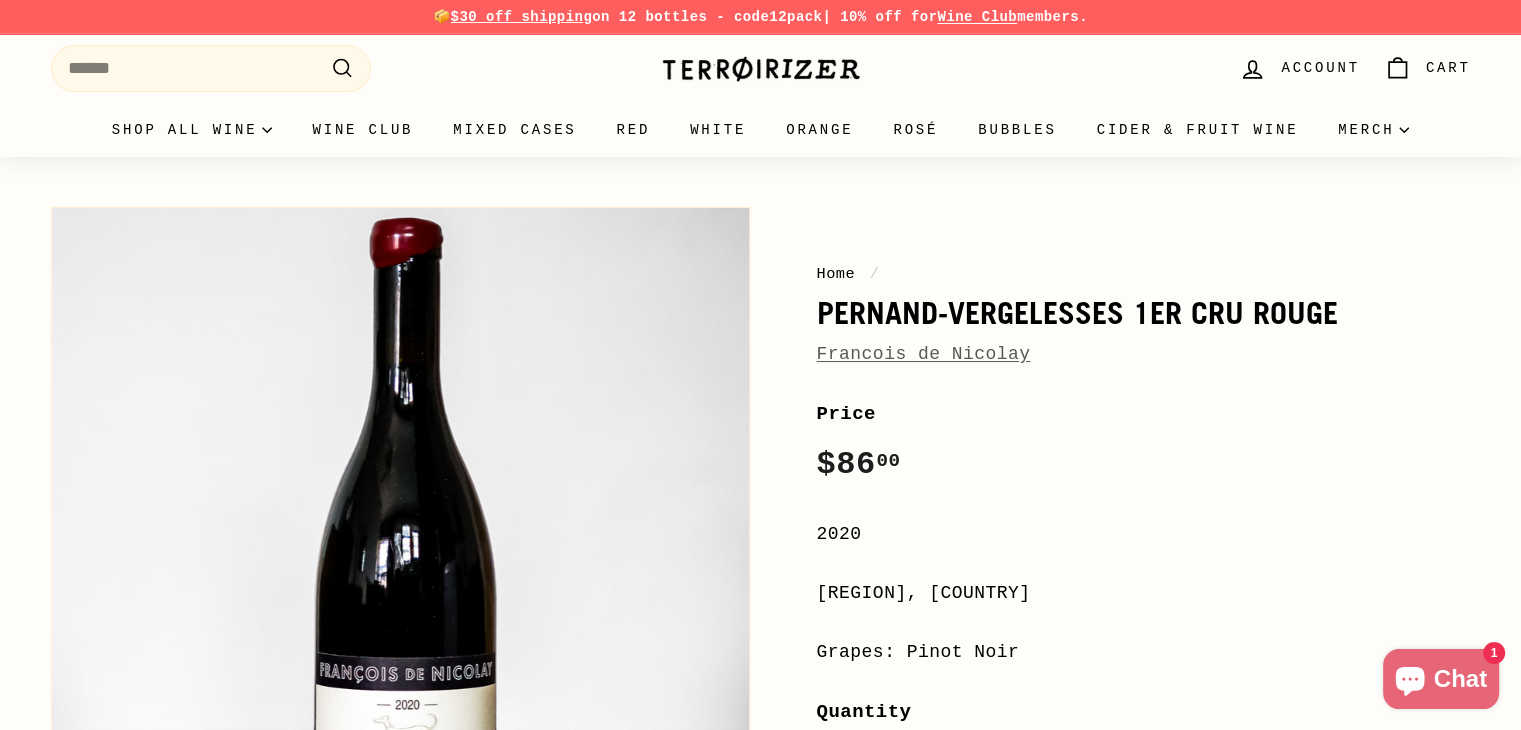 click on "Price
Regular price $86 00
$86.00
/" at bounding box center (1144, 445) 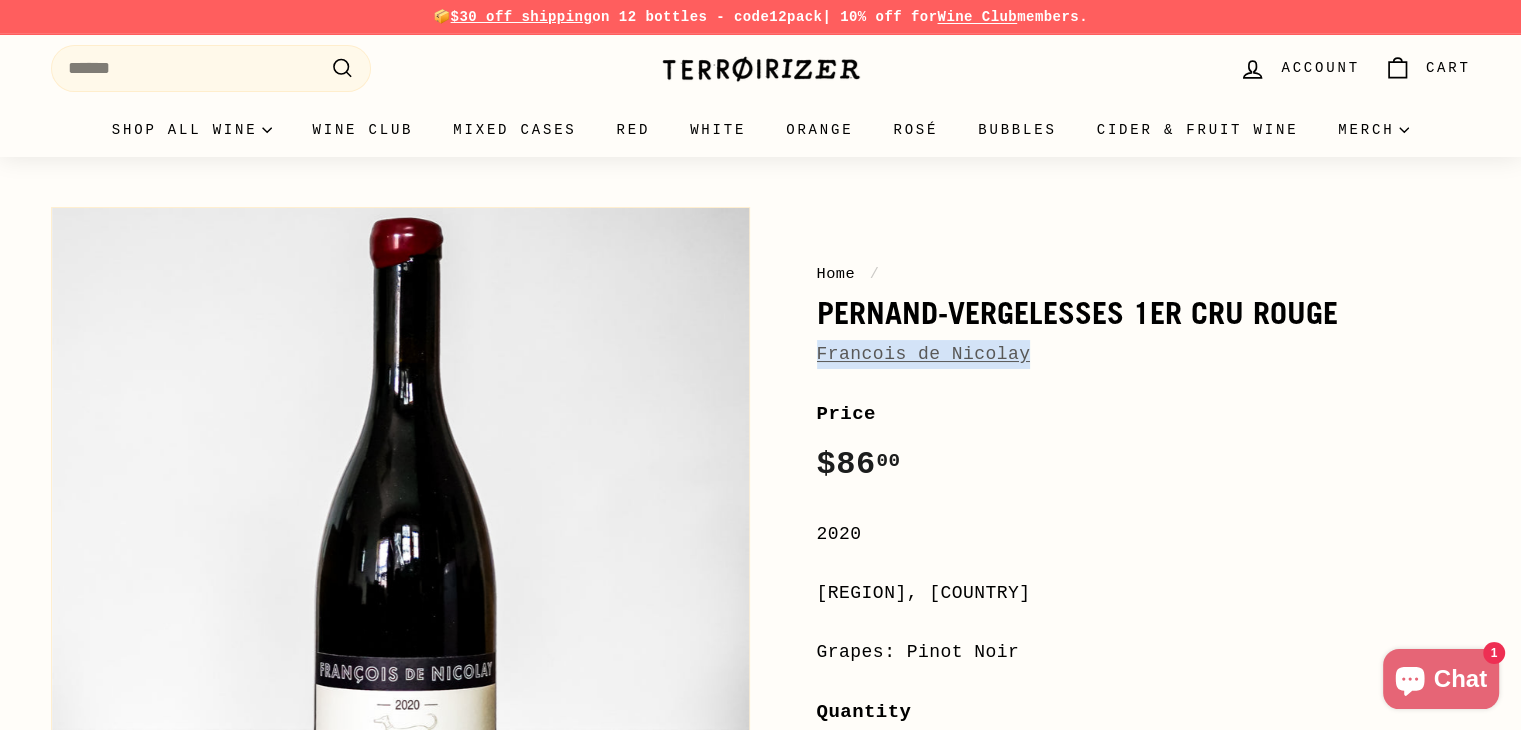 drag, startPoint x: 1038, startPoint y: 368, endPoint x: 820, endPoint y: 367, distance: 218.00229 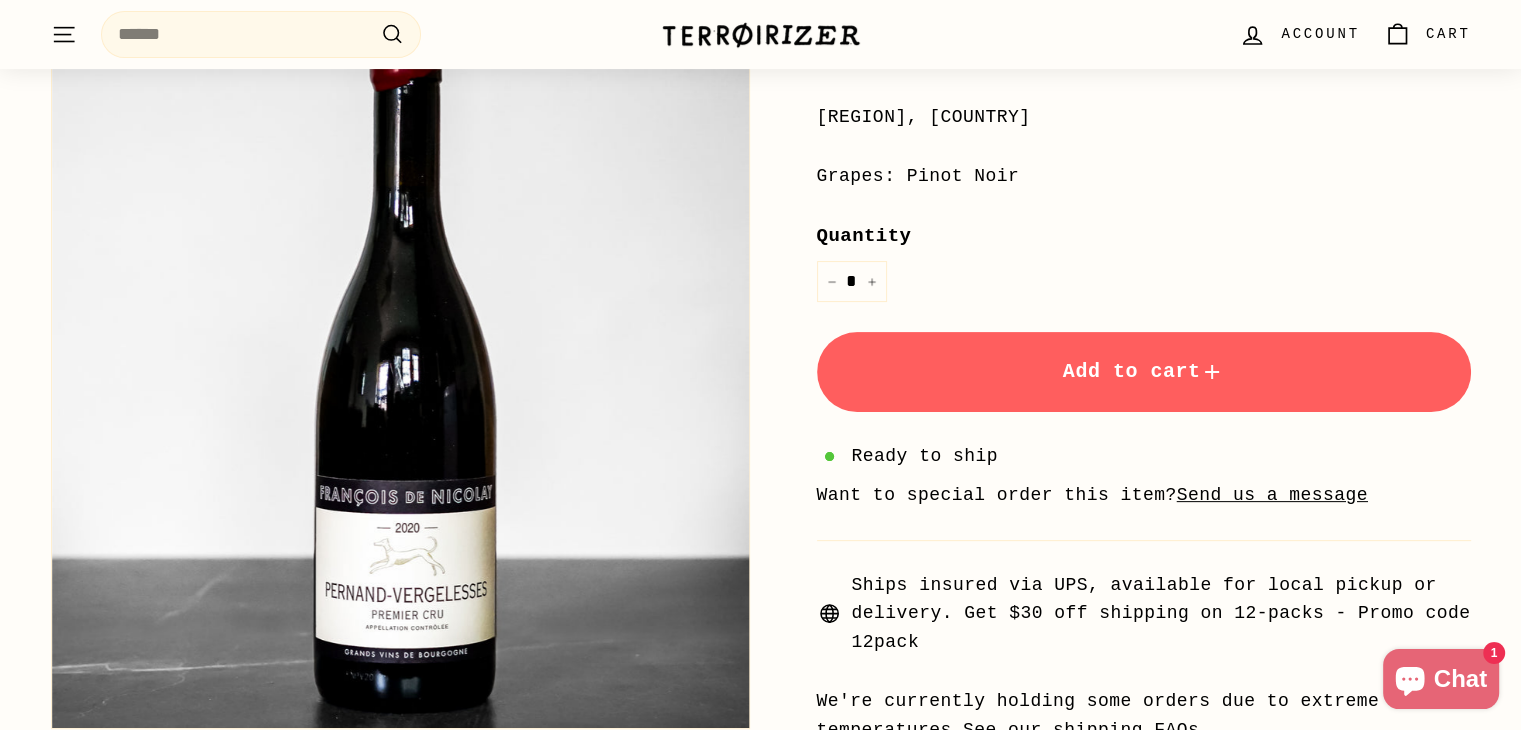 scroll, scrollTop: 300, scrollLeft: 0, axis: vertical 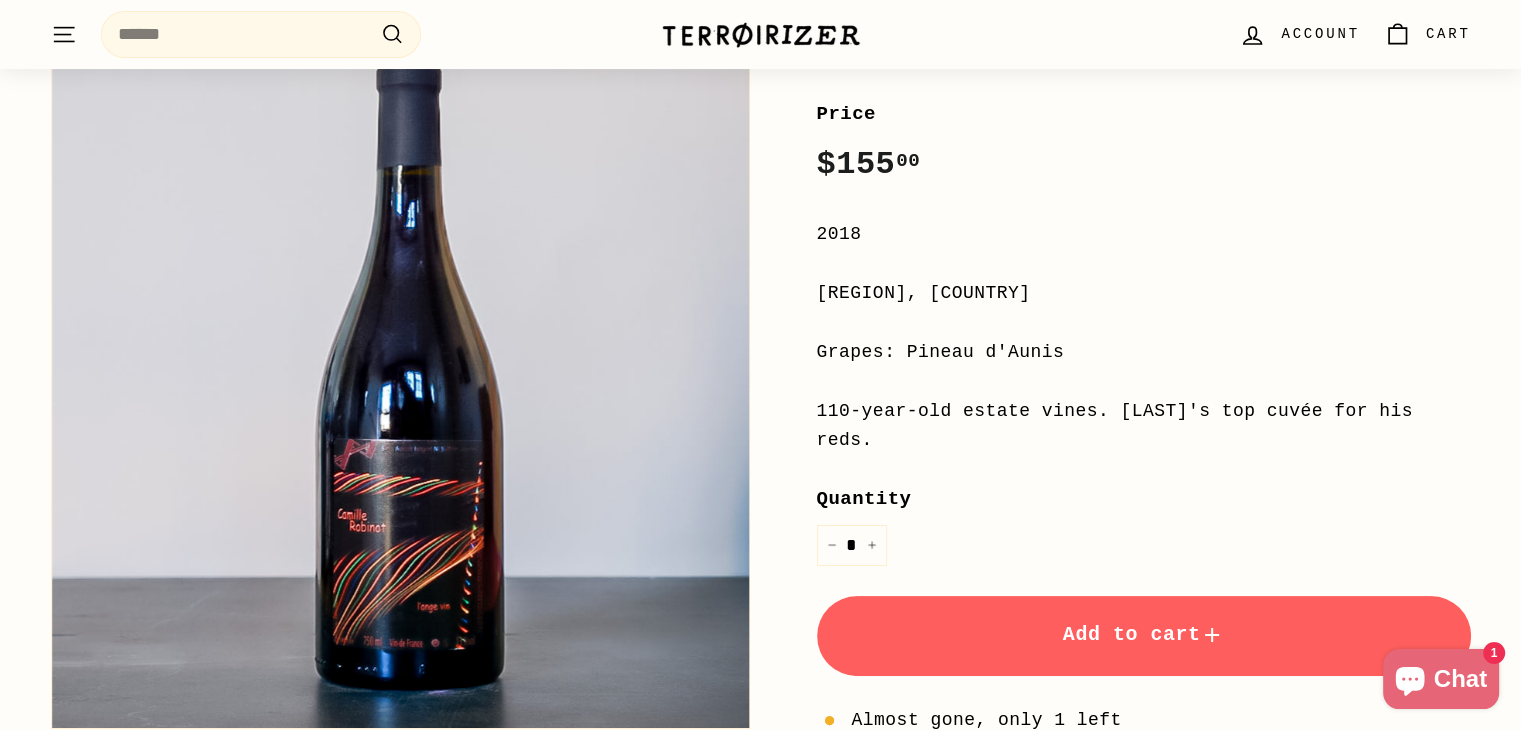 drag, startPoint x: 815, startPoint y: 412, endPoint x: 1444, endPoint y: 406, distance: 629.0286 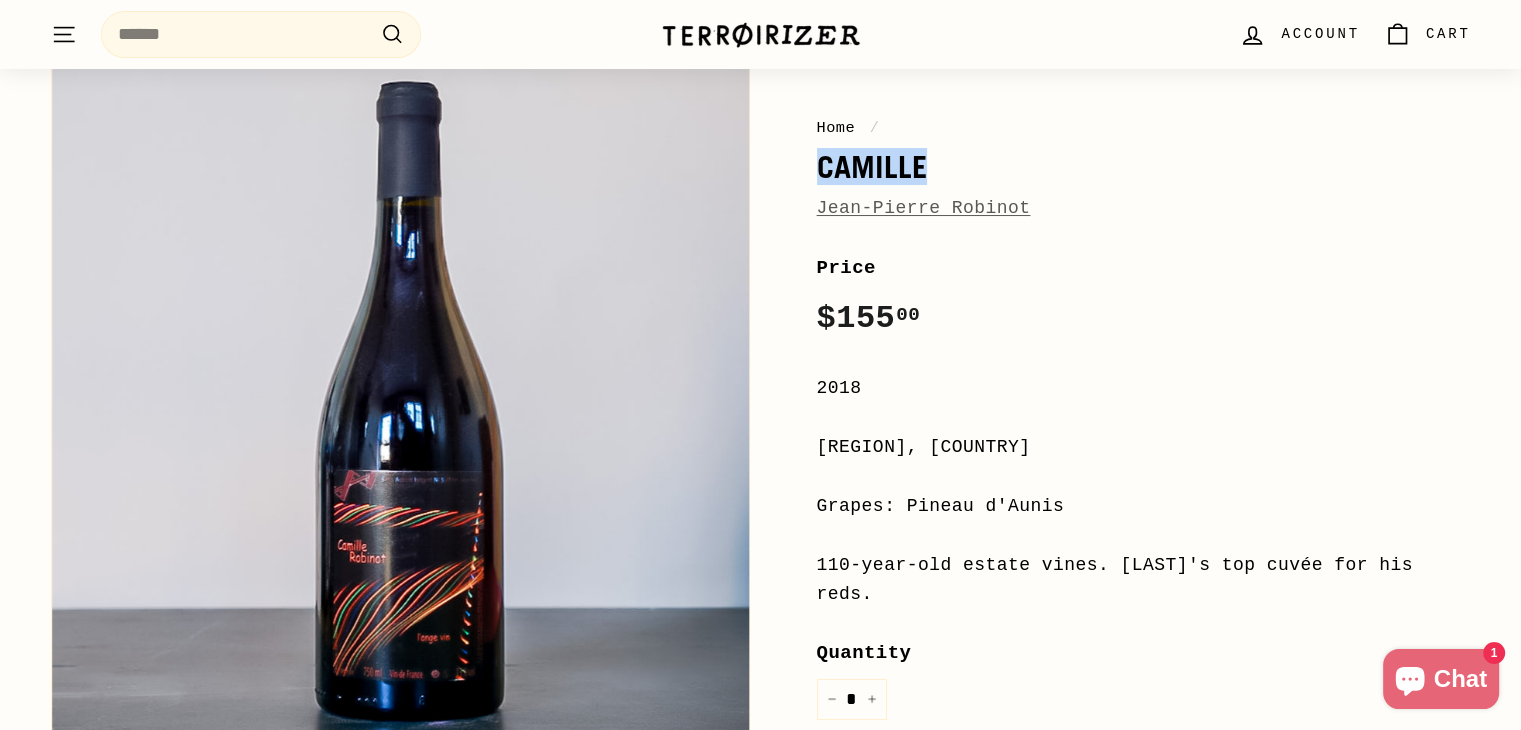 scroll, scrollTop: 100, scrollLeft: 0, axis: vertical 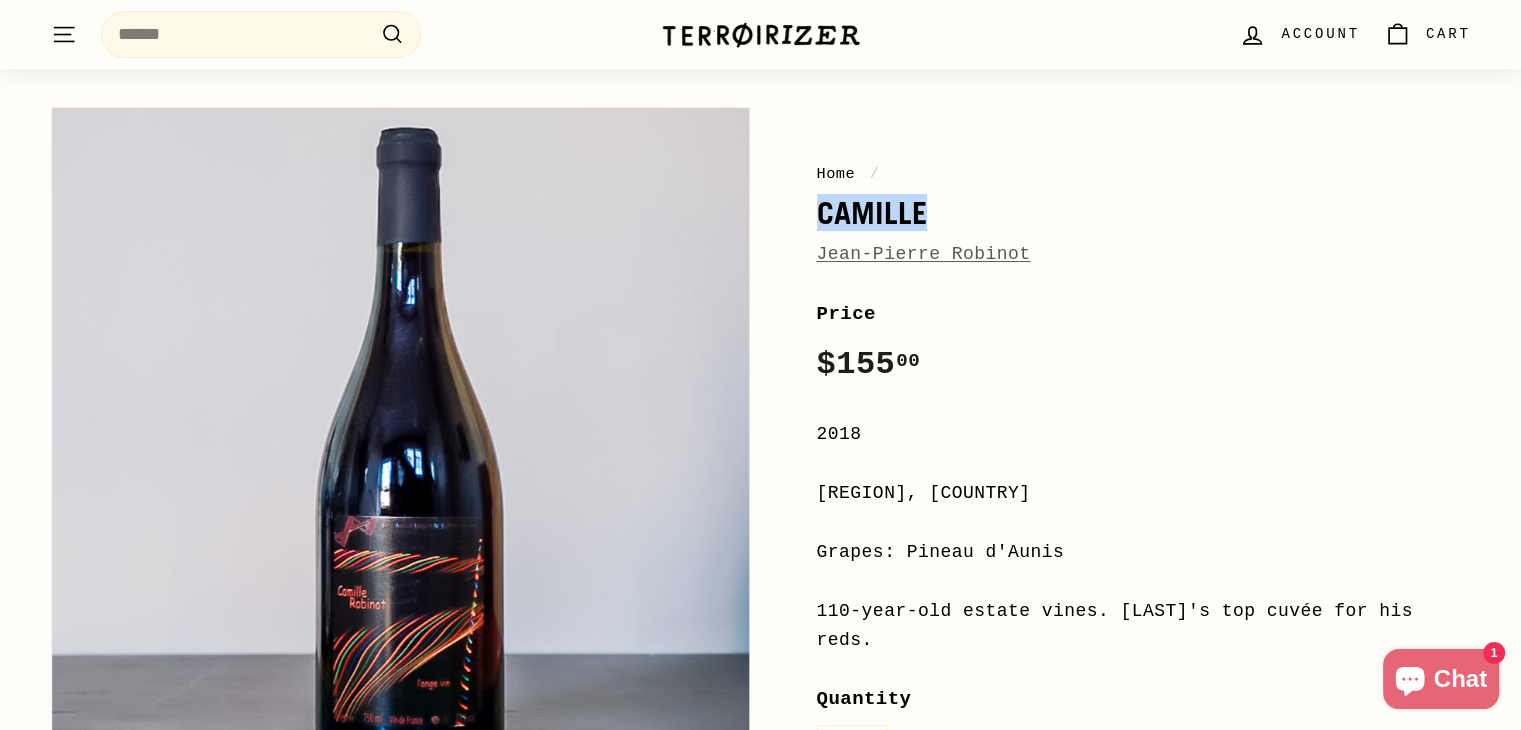 drag, startPoint x: 806, startPoint y: 214, endPoint x: 935, endPoint y: 219, distance: 129.09686 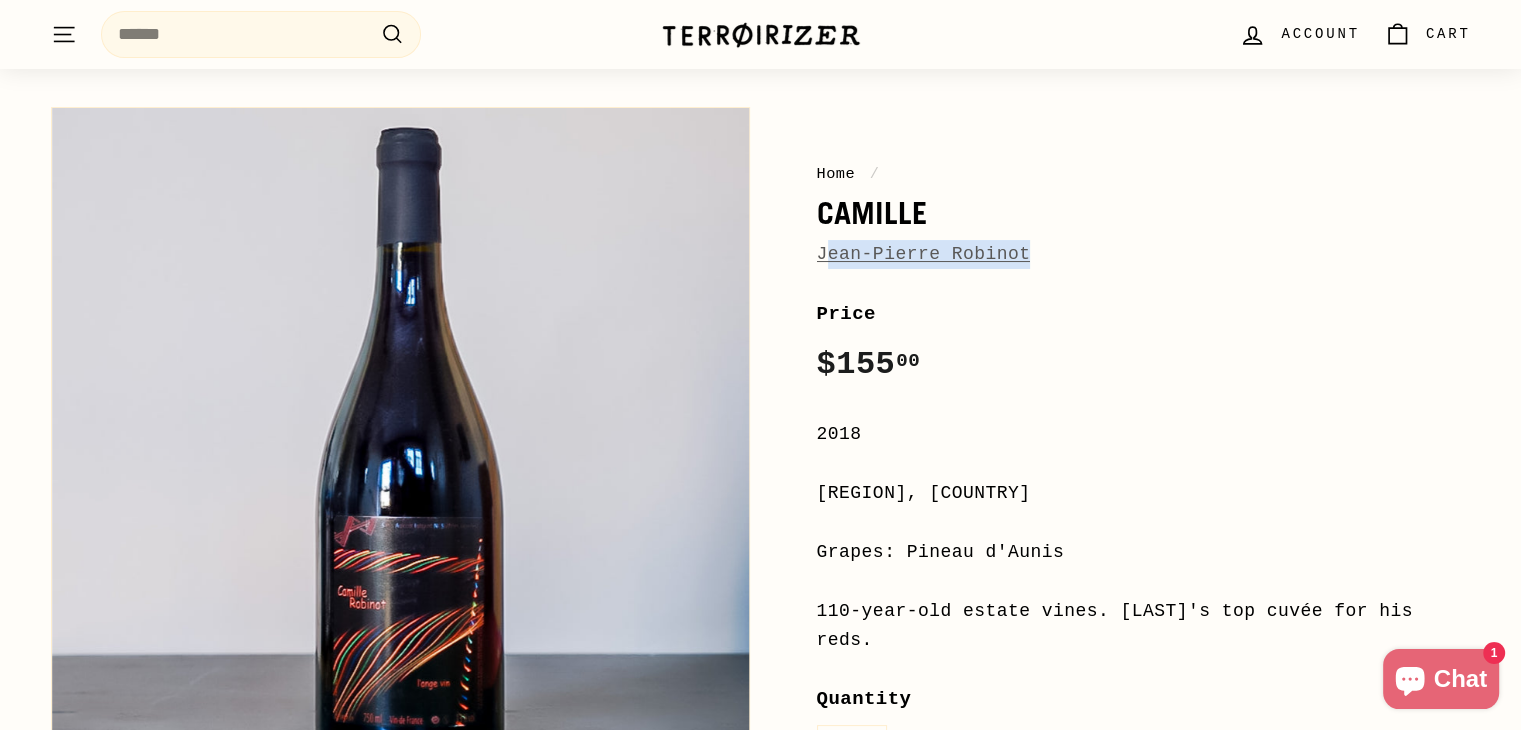 drag, startPoint x: 1031, startPoint y: 261, endPoint x: 821, endPoint y: 261, distance: 210 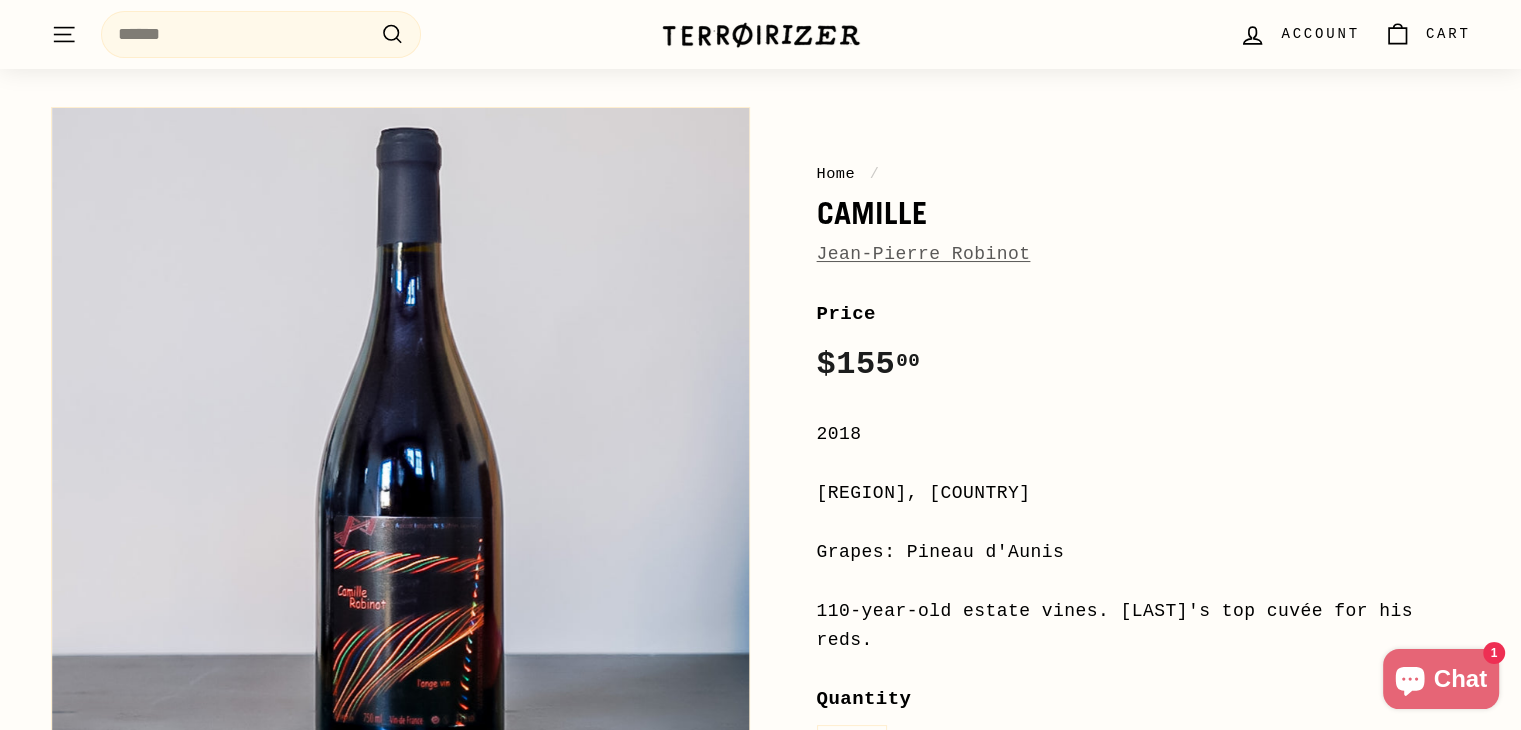drag, startPoint x: 1224, startPoint y: 366, endPoint x: 1088, endPoint y: 287, distance: 157.28 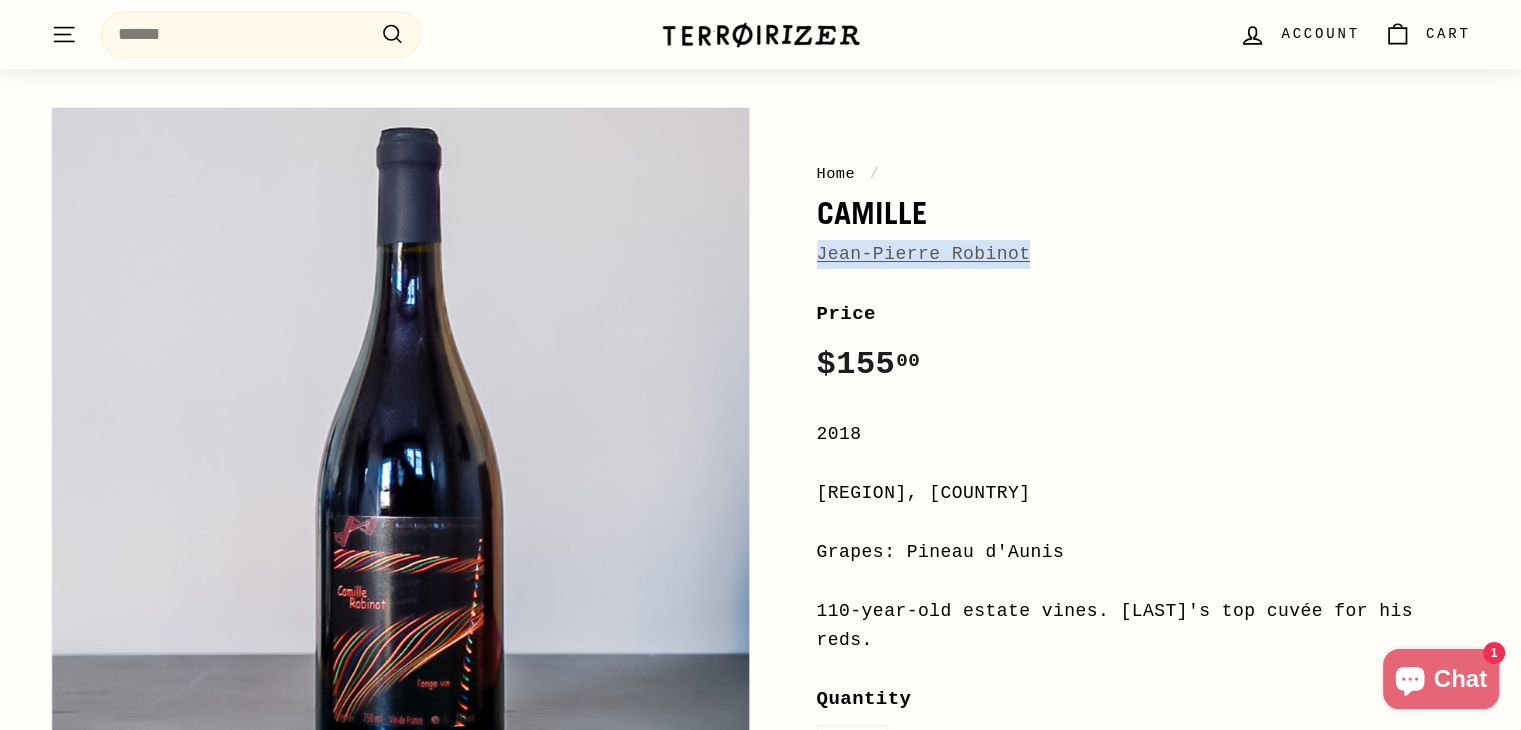 drag, startPoint x: 1026, startPoint y: 259, endPoint x: 816, endPoint y: 265, distance: 210.0857 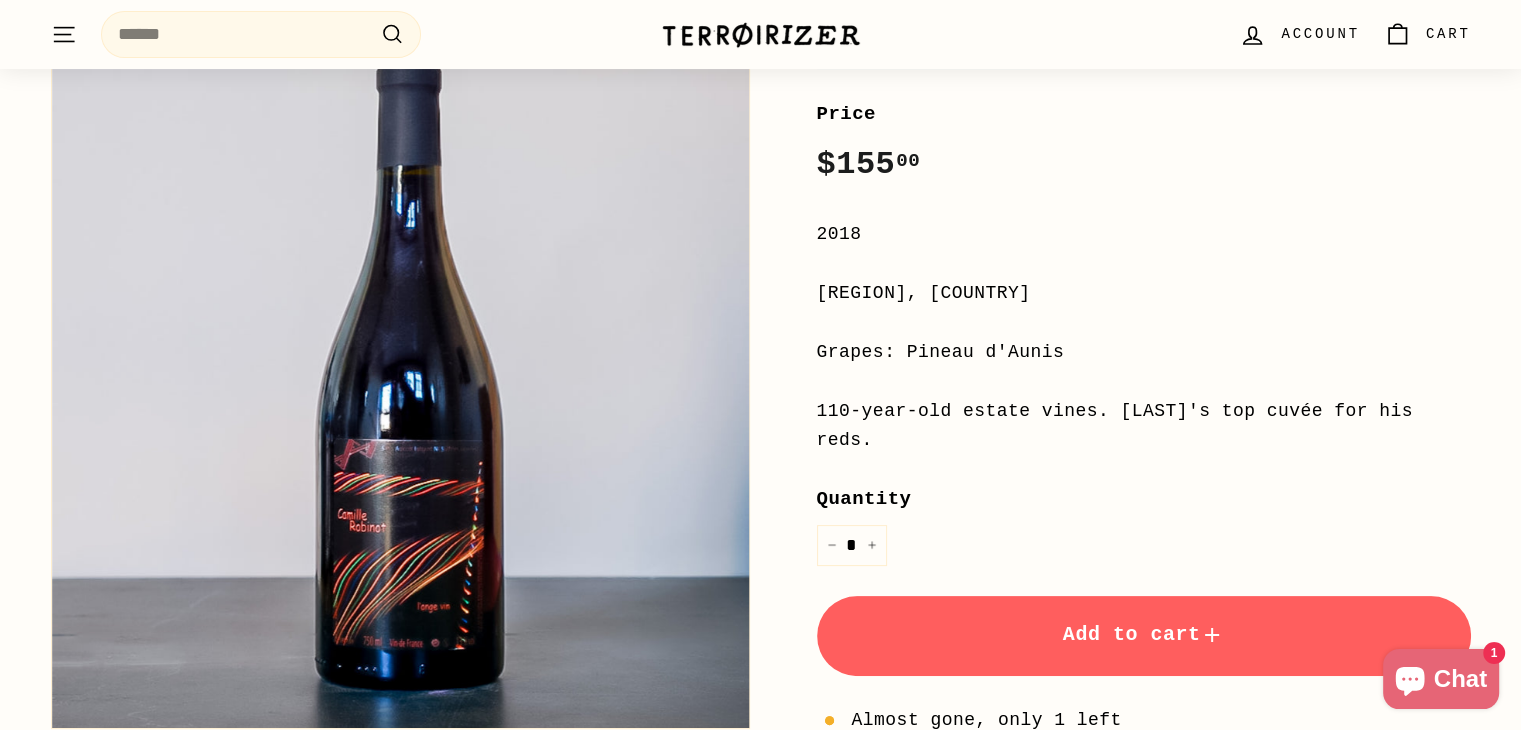 scroll, scrollTop: 0, scrollLeft: 0, axis: both 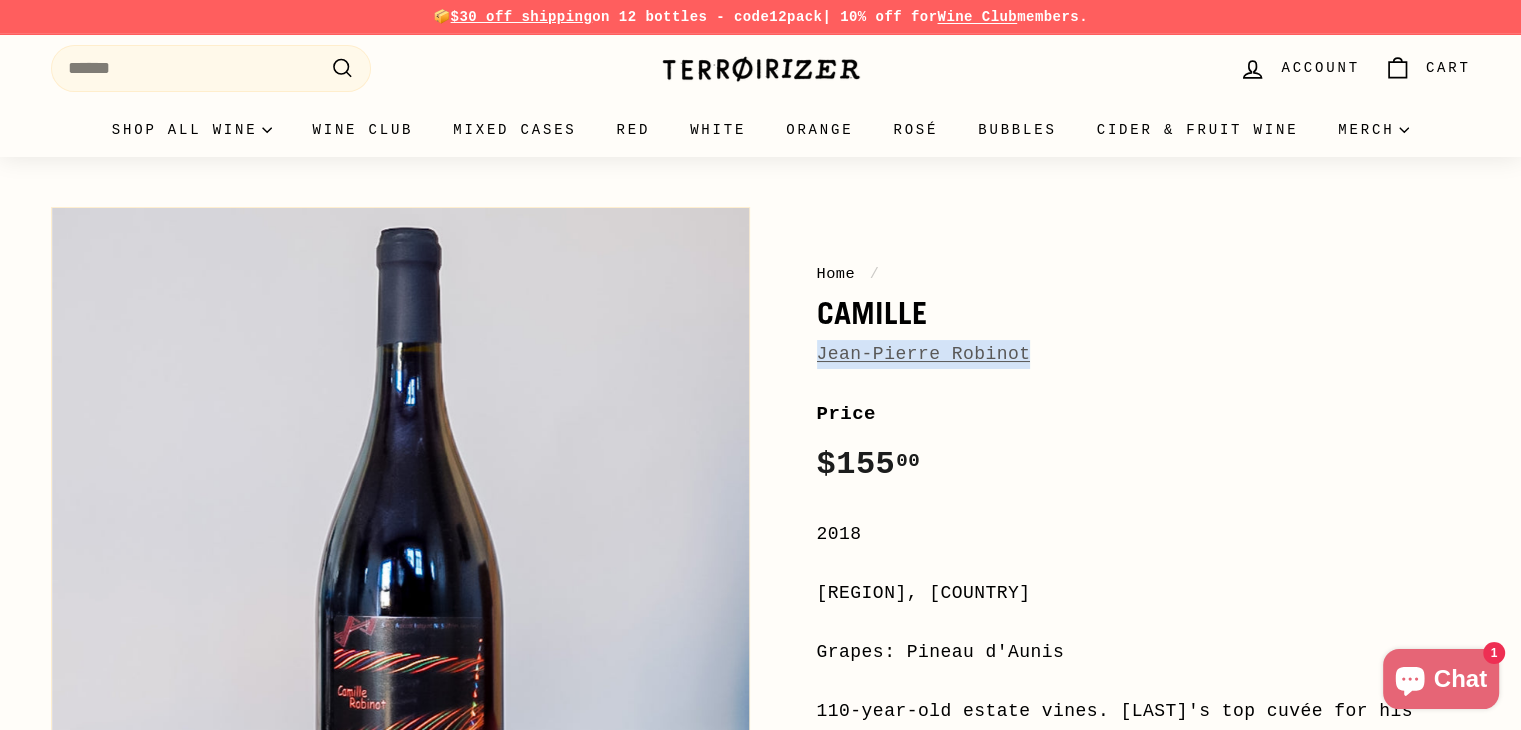 click at bounding box center [761, 69] 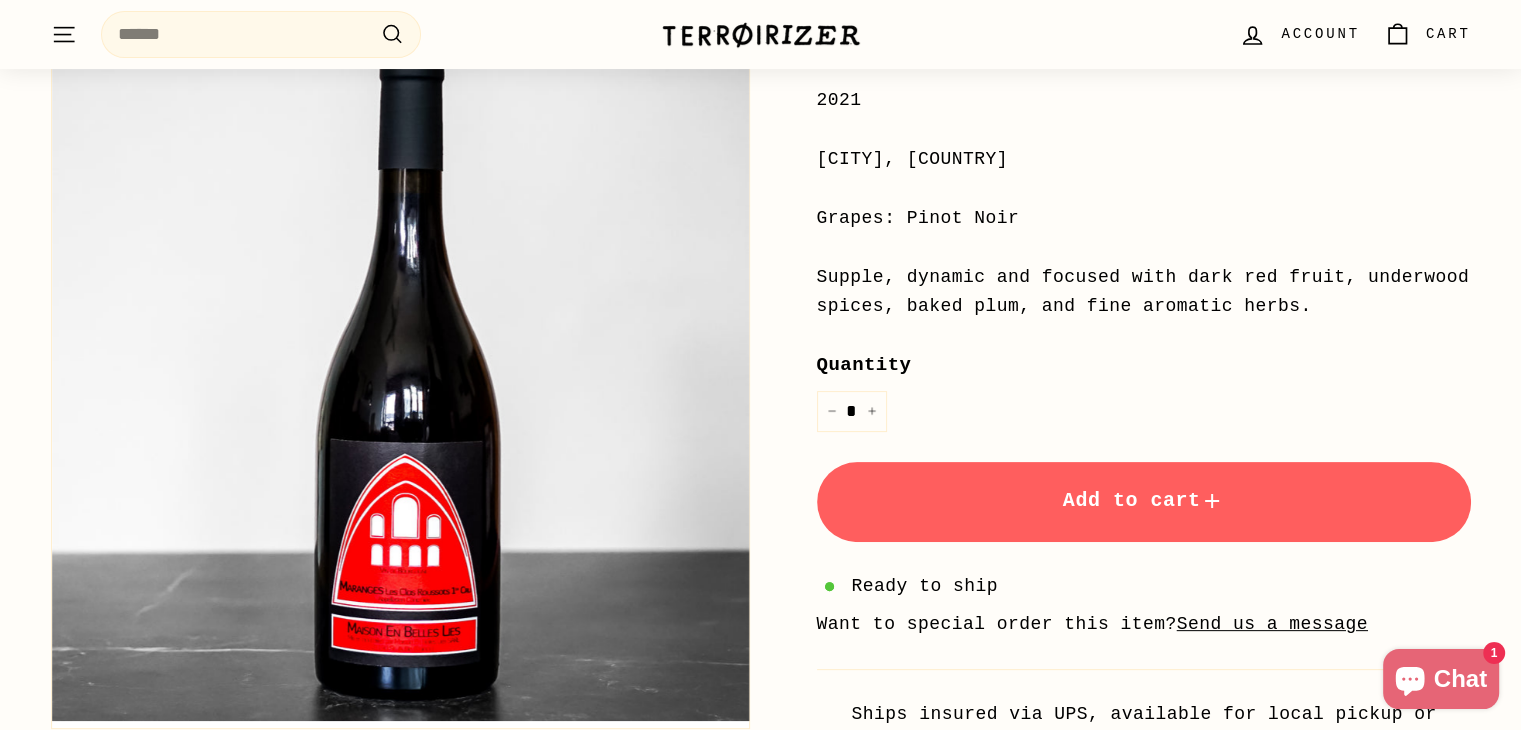 scroll, scrollTop: 200, scrollLeft: 0, axis: vertical 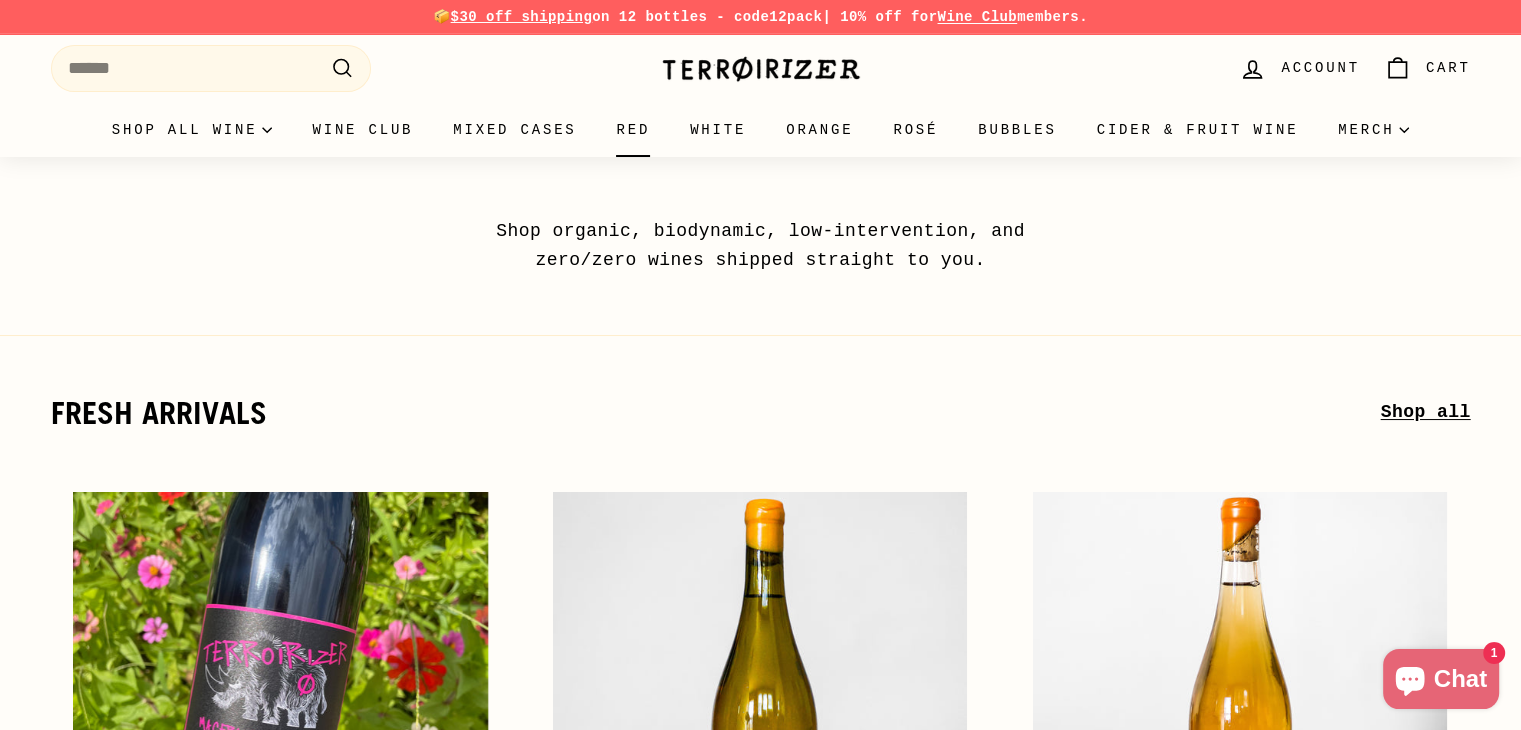 click on "Red" at bounding box center [633, 130] 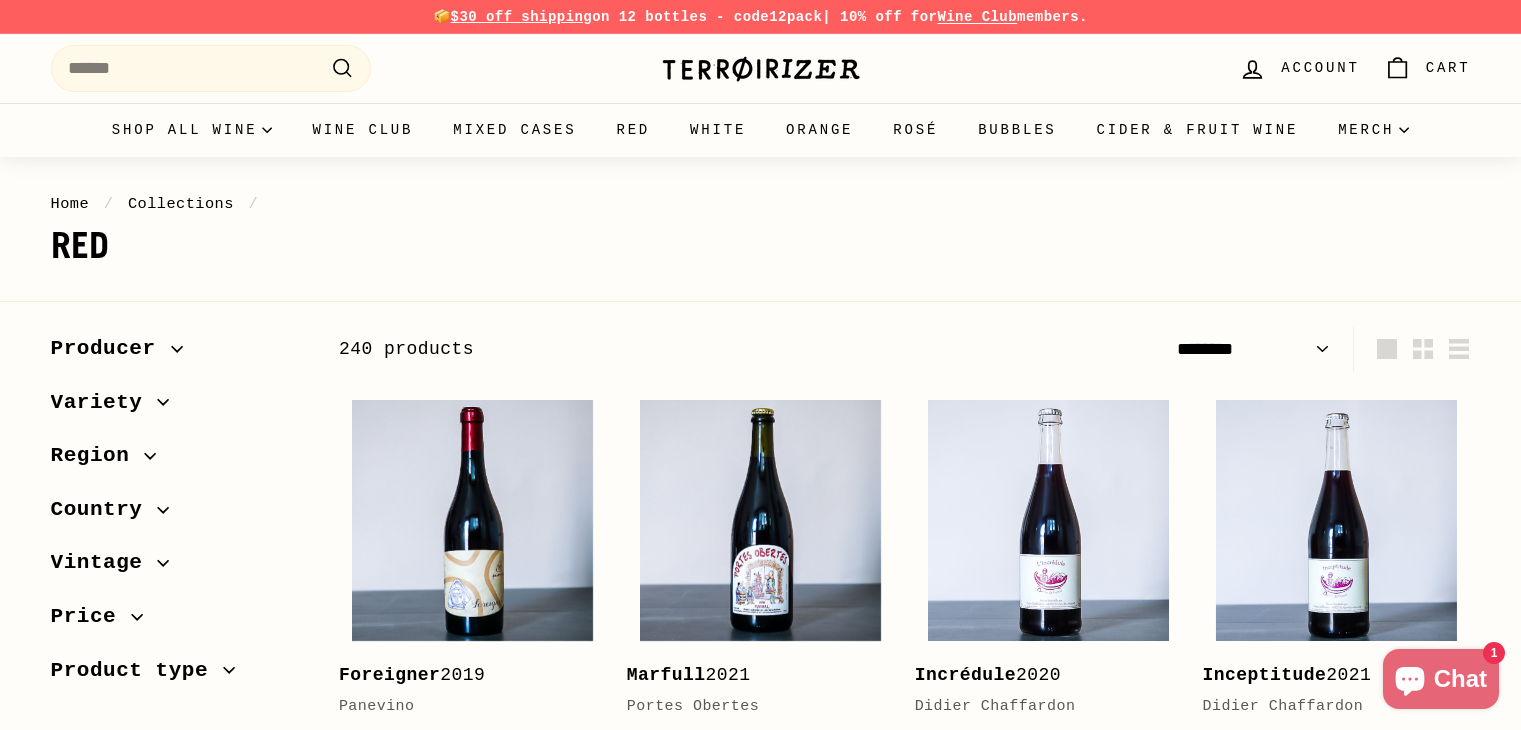 select on "******" 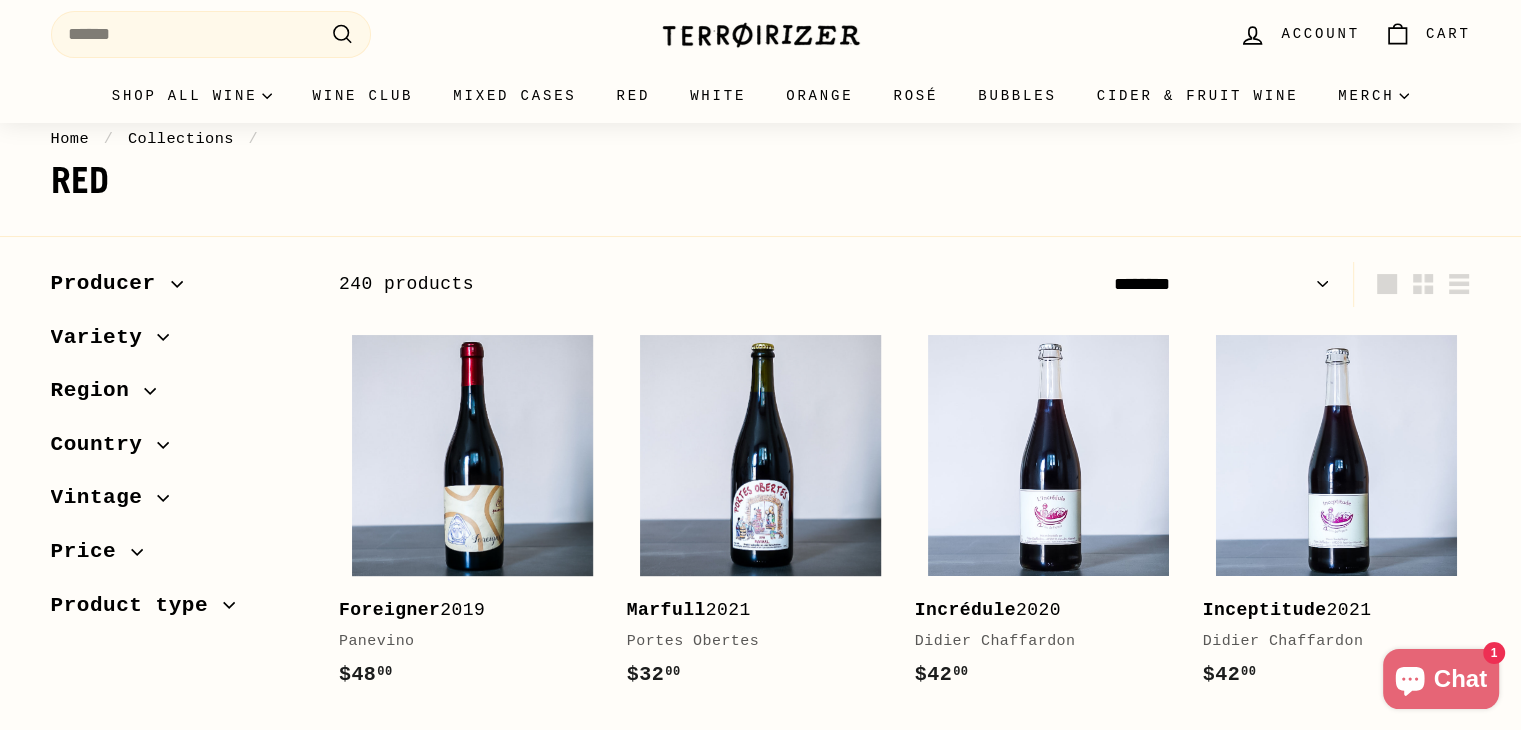 scroll, scrollTop: 100, scrollLeft: 0, axis: vertical 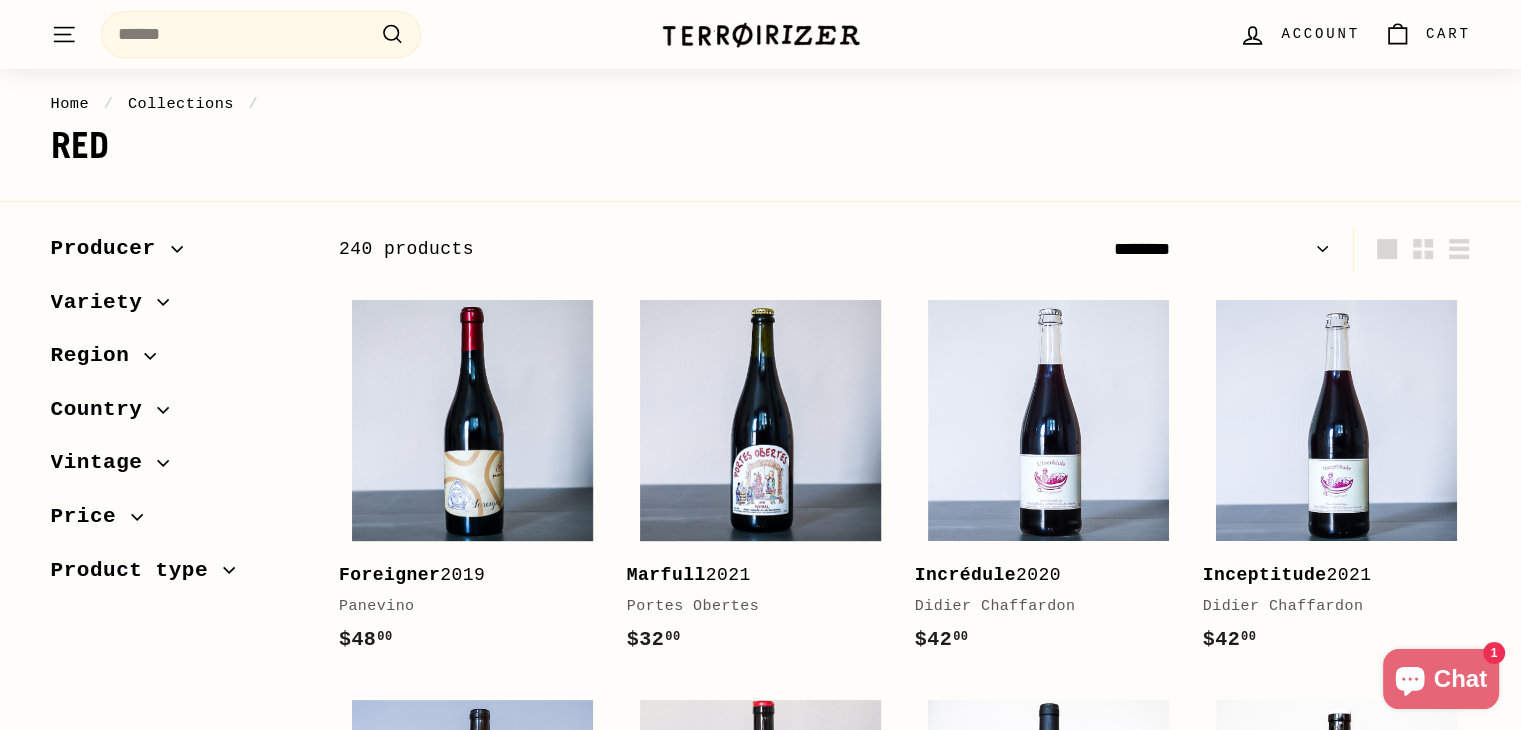 click 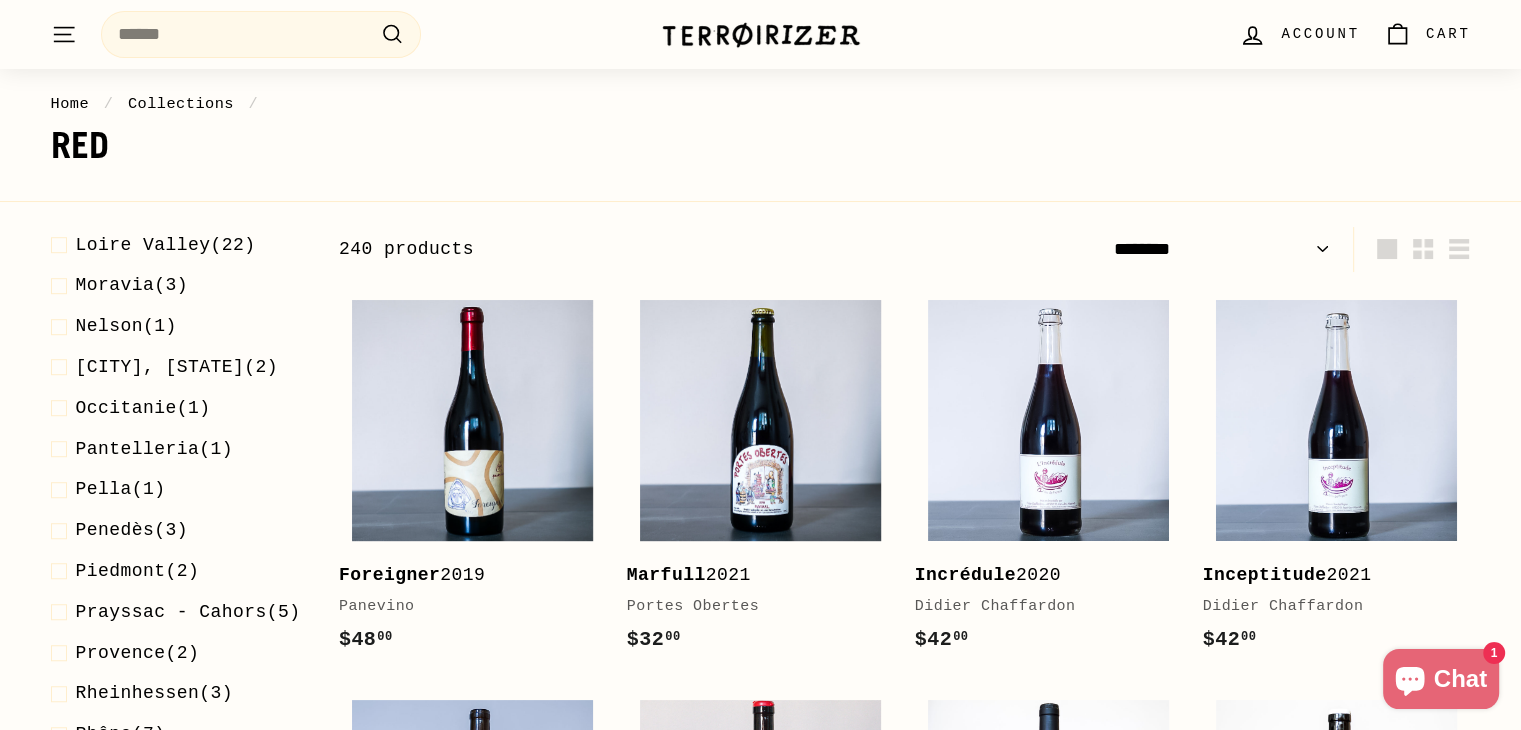 scroll, scrollTop: 1400, scrollLeft: 0, axis: vertical 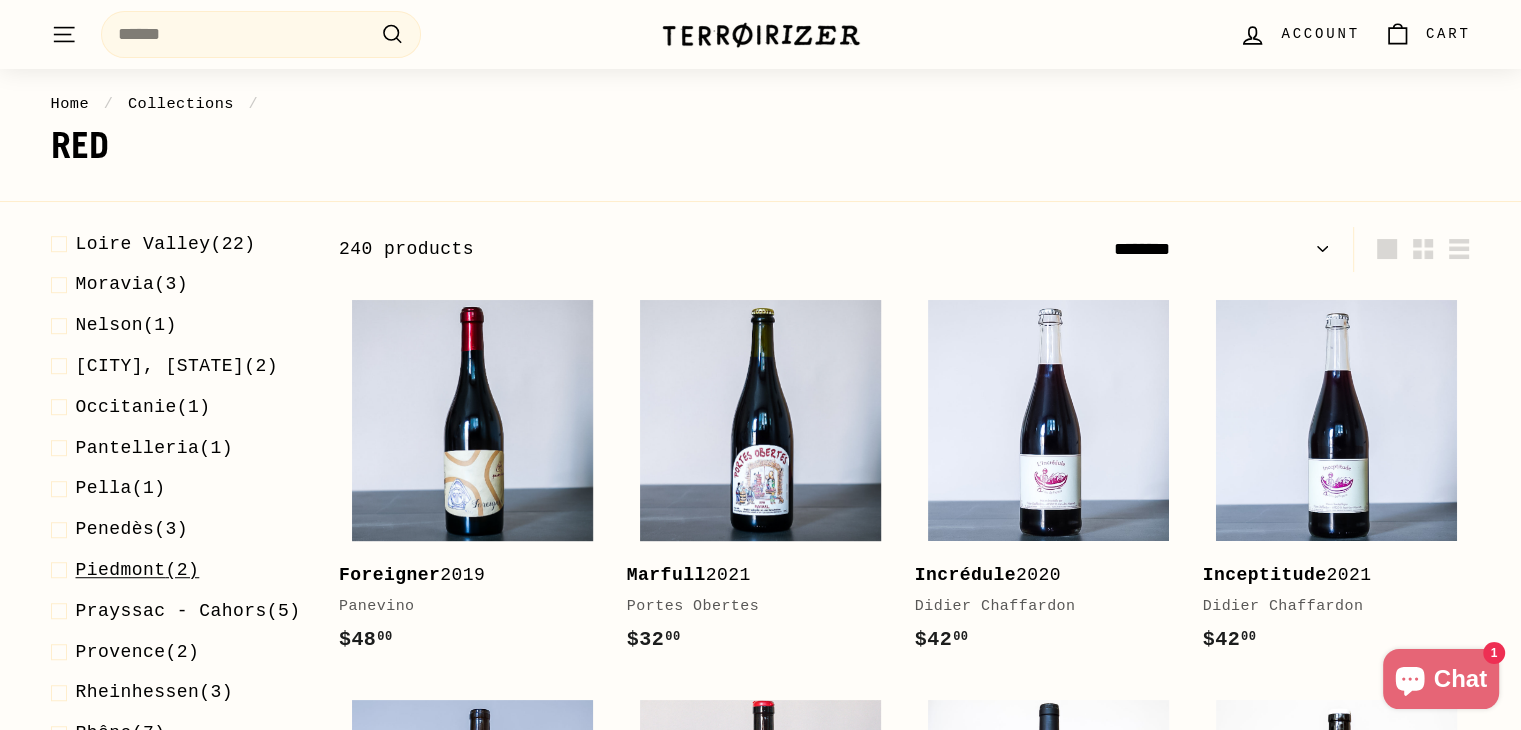 click on "Piedmont" at bounding box center [121, 570] 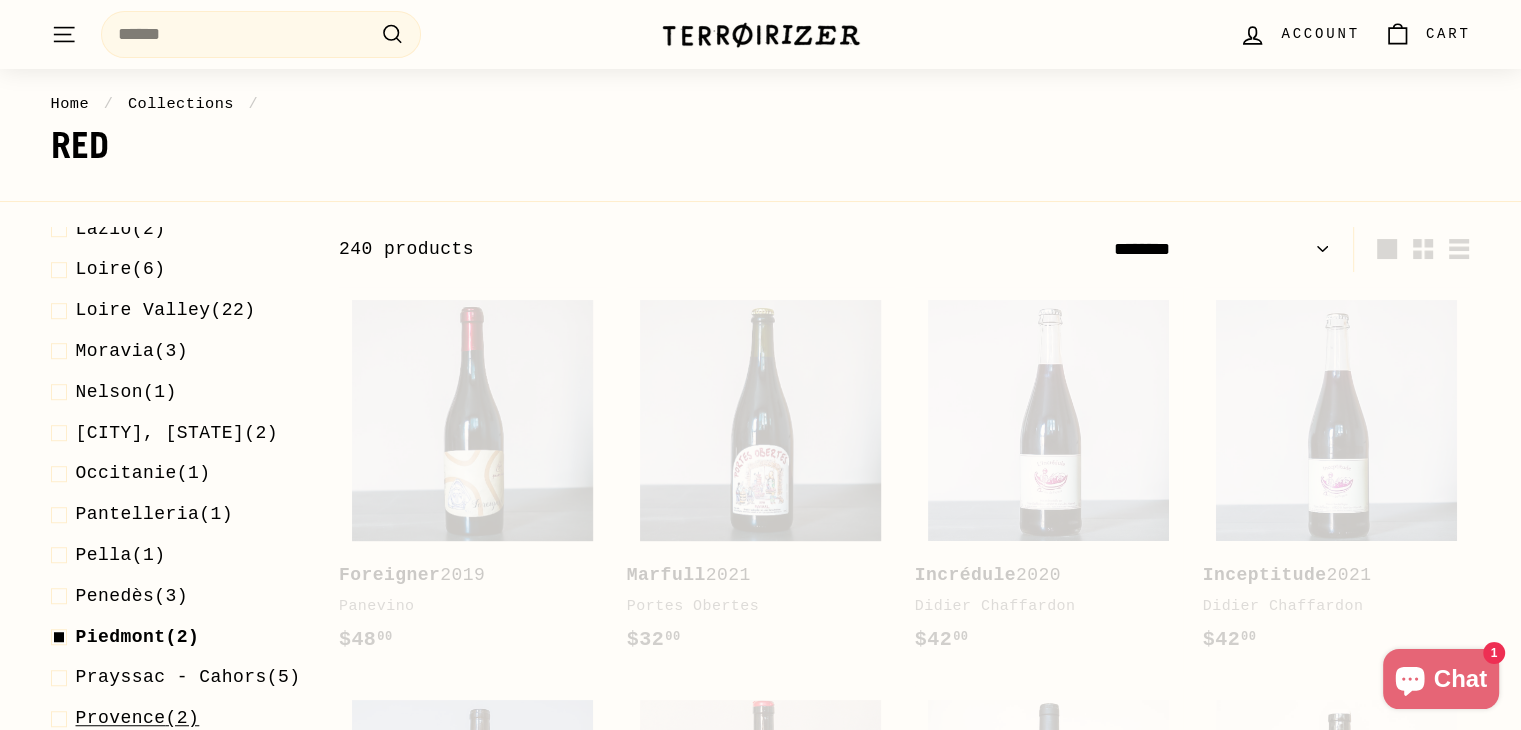 scroll, scrollTop: 236, scrollLeft: 0, axis: vertical 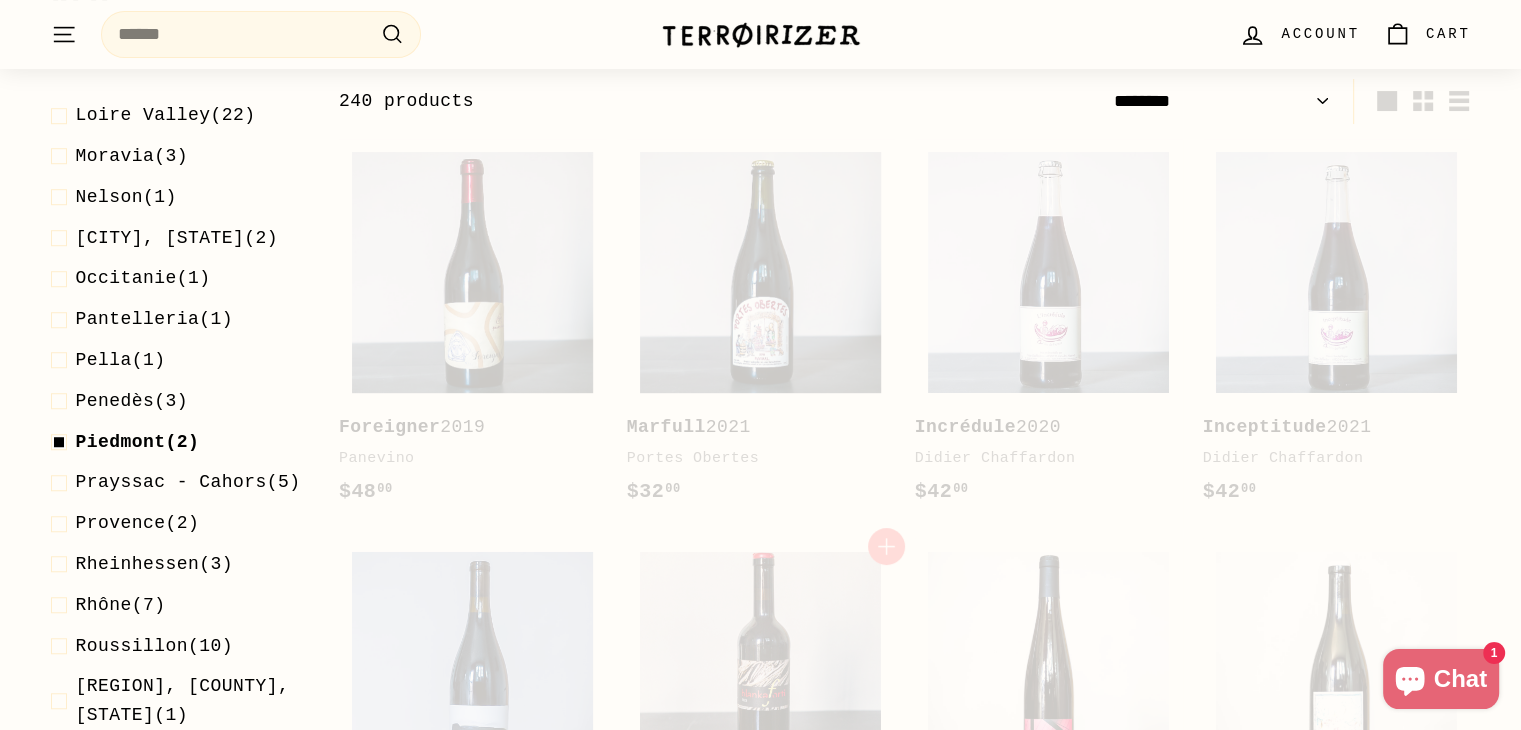 select on "******" 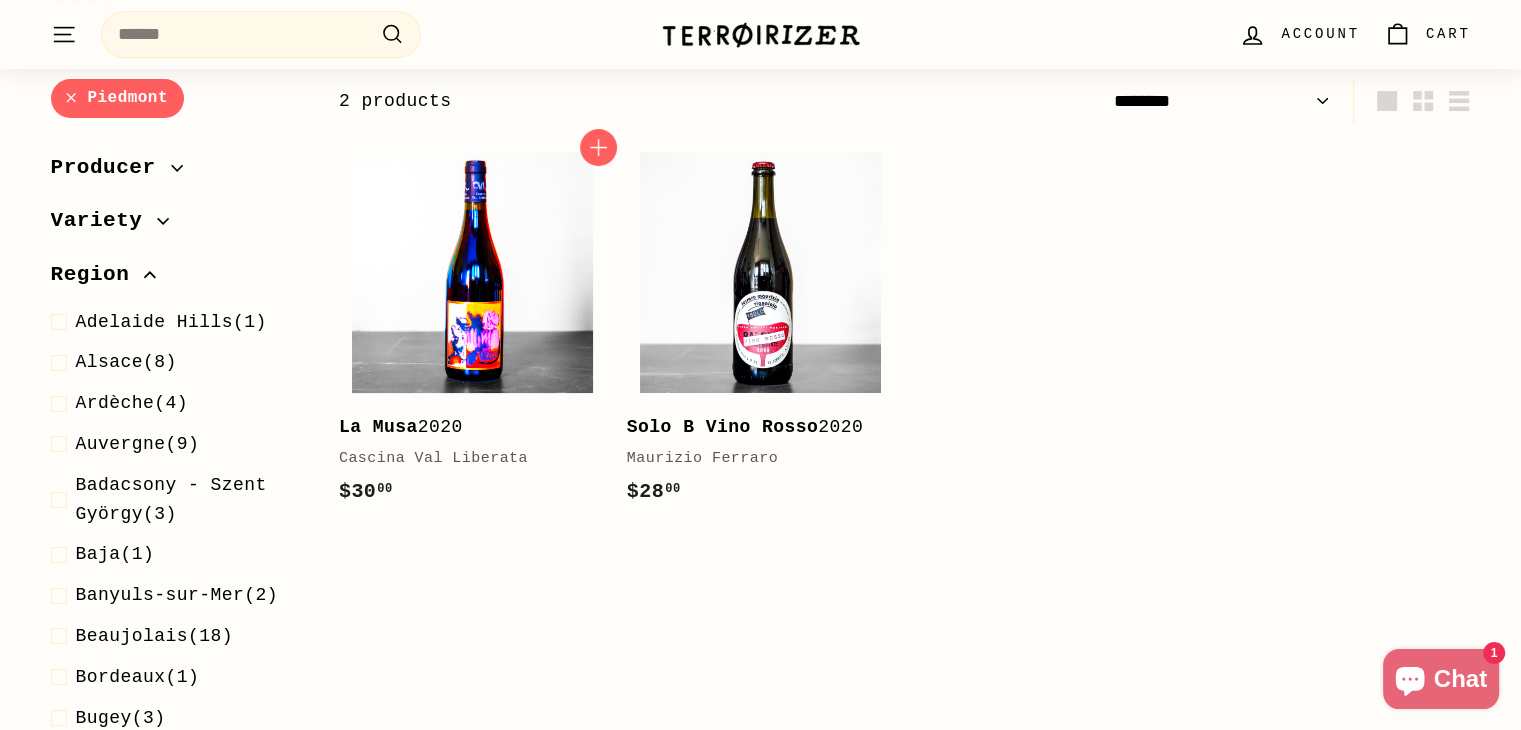 click at bounding box center (472, 272) 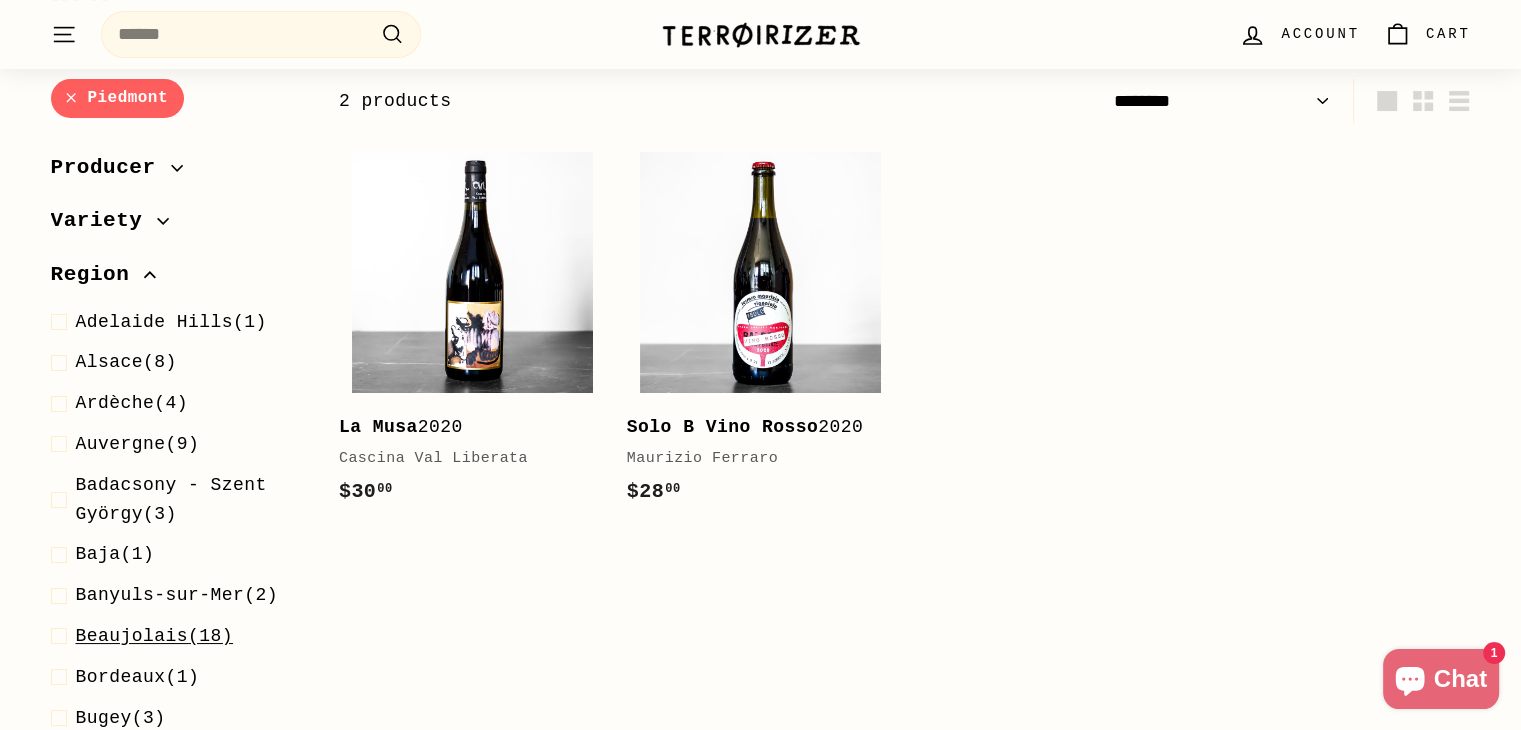 click on "Beaujolais" at bounding box center [132, 636] 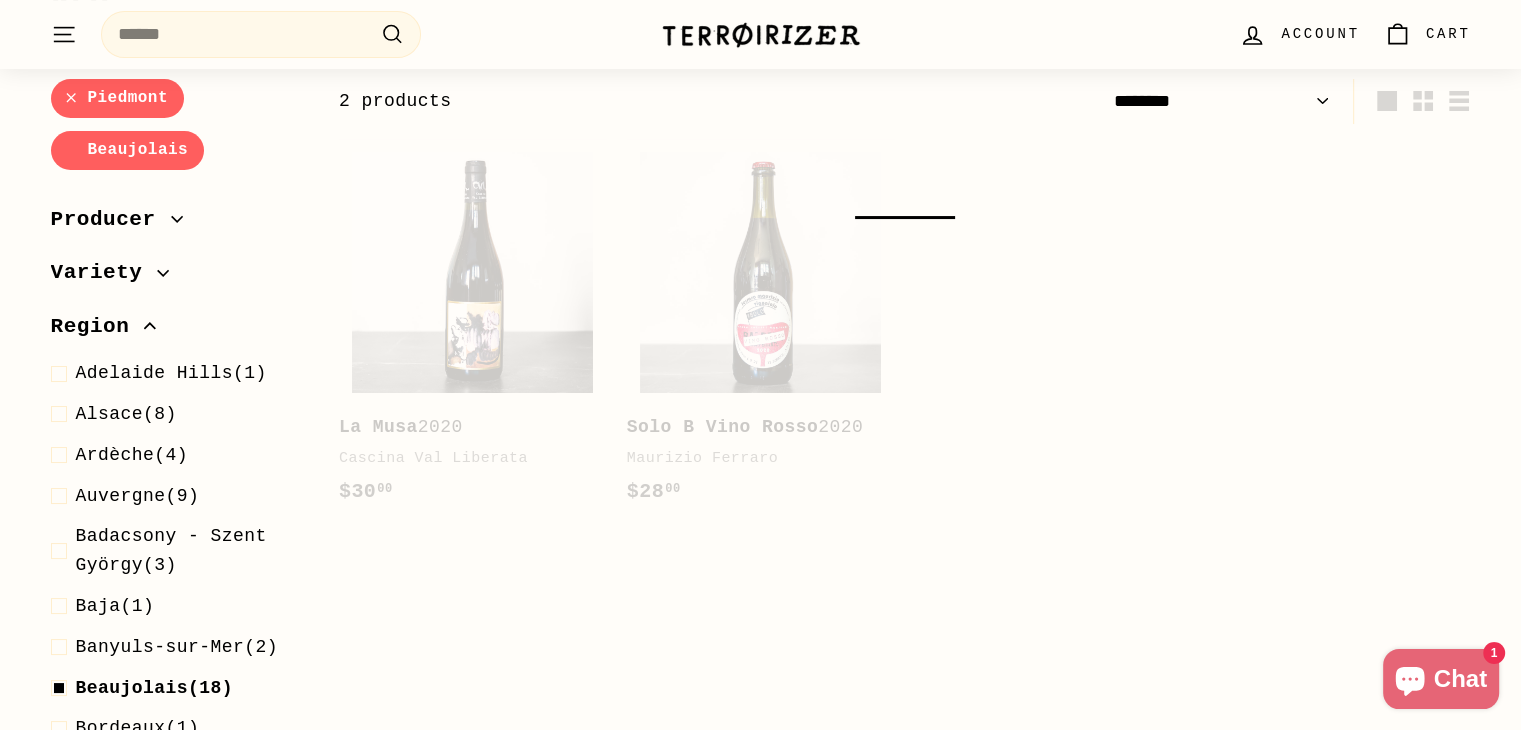 select on "******" 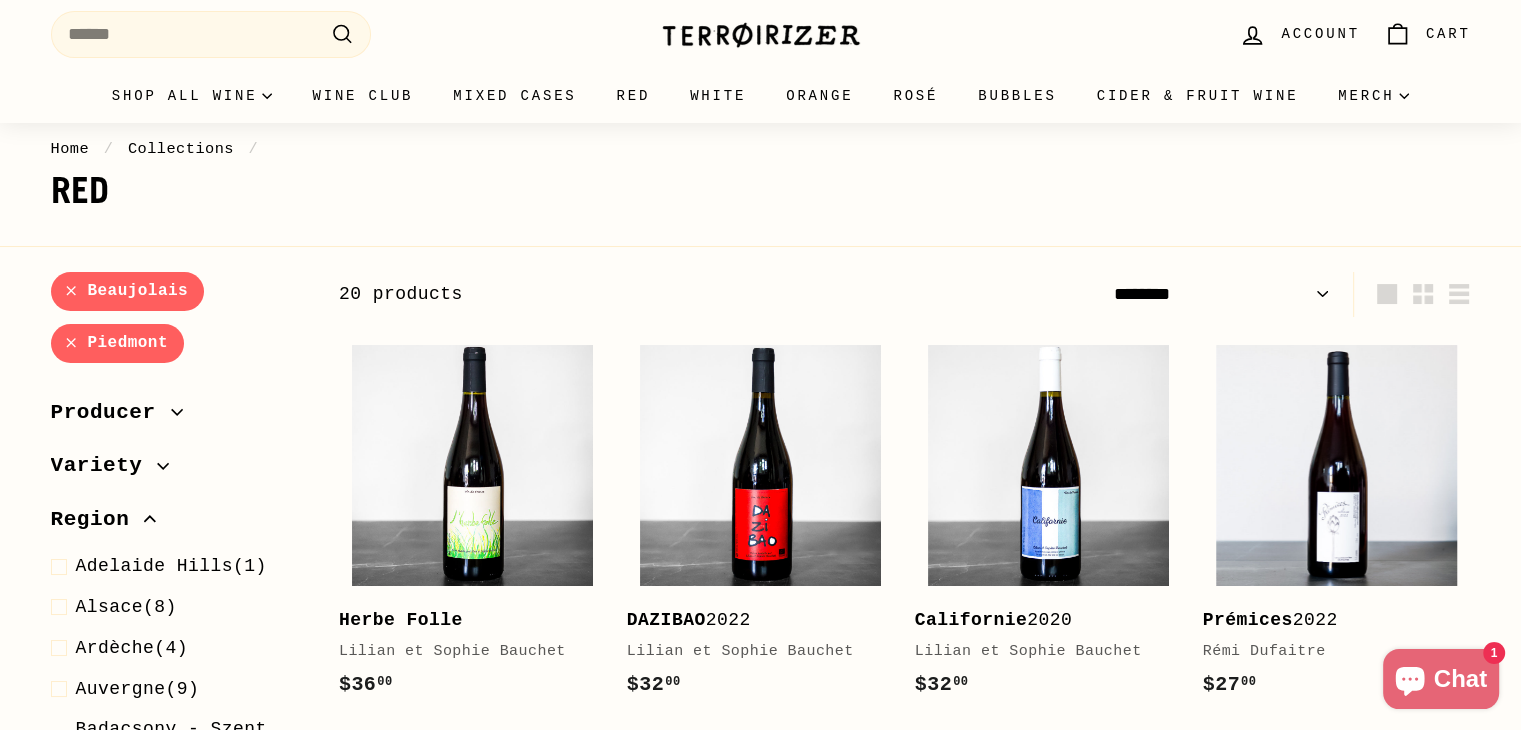 scroll, scrollTop: 0, scrollLeft: 0, axis: both 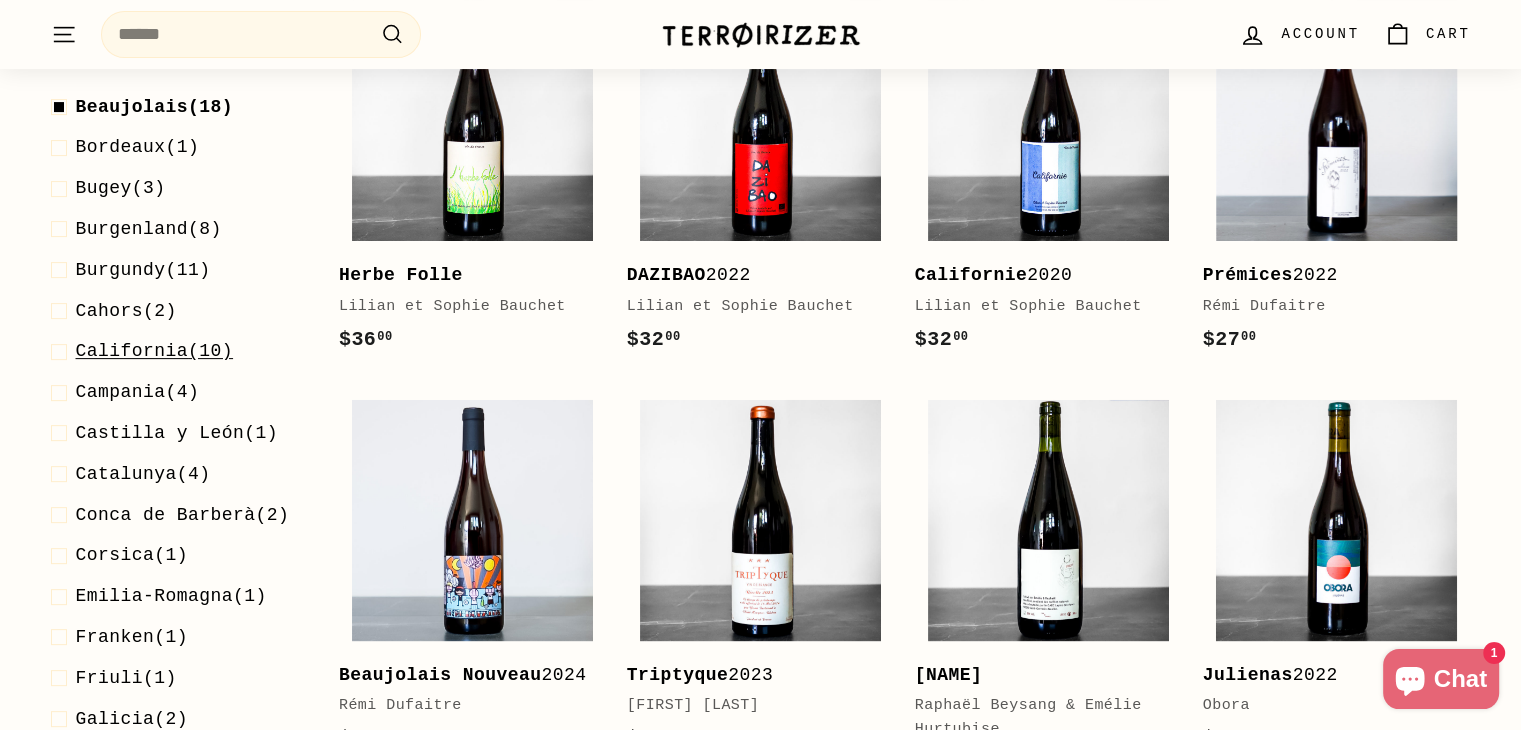 click on "California" at bounding box center (132, 351) 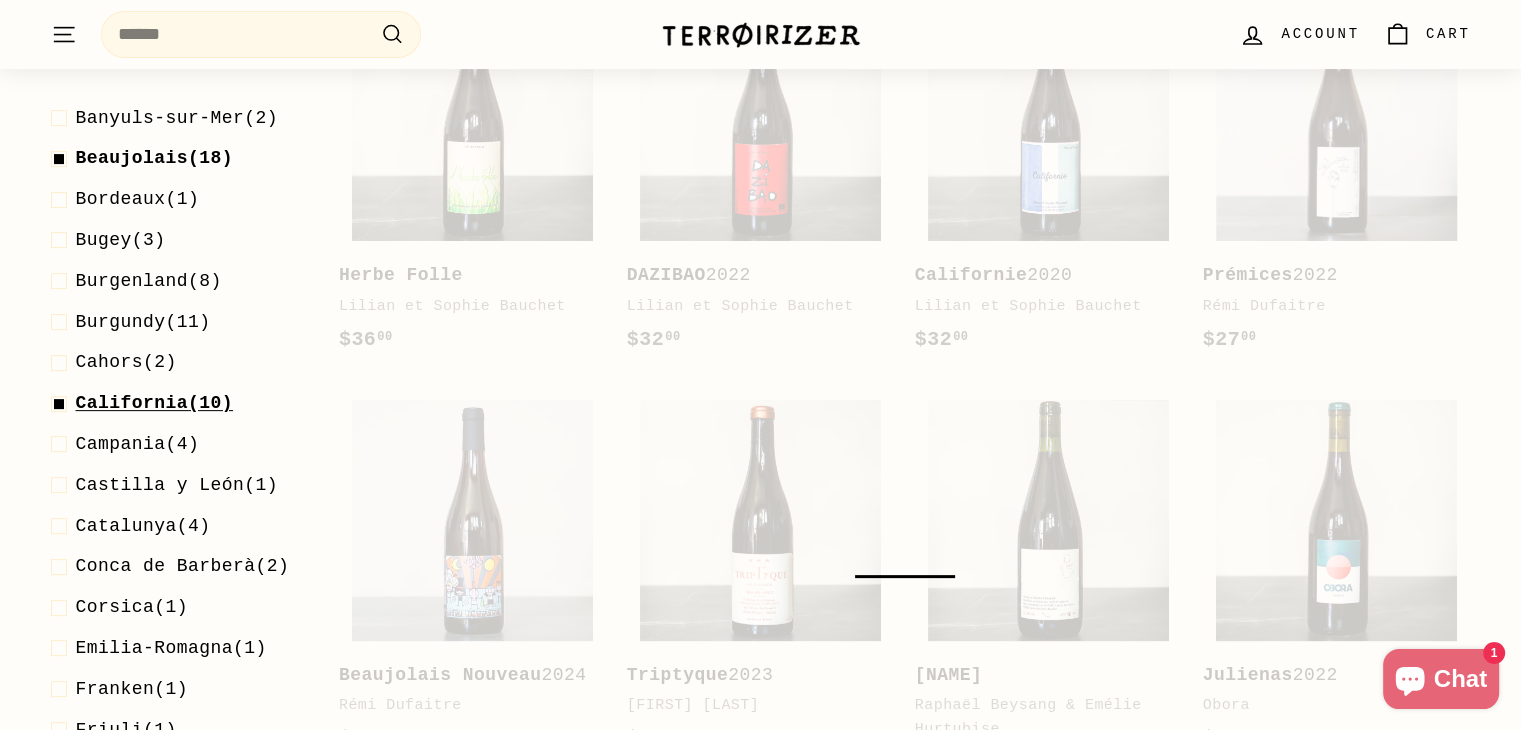 scroll, scrollTop: 321, scrollLeft: 0, axis: vertical 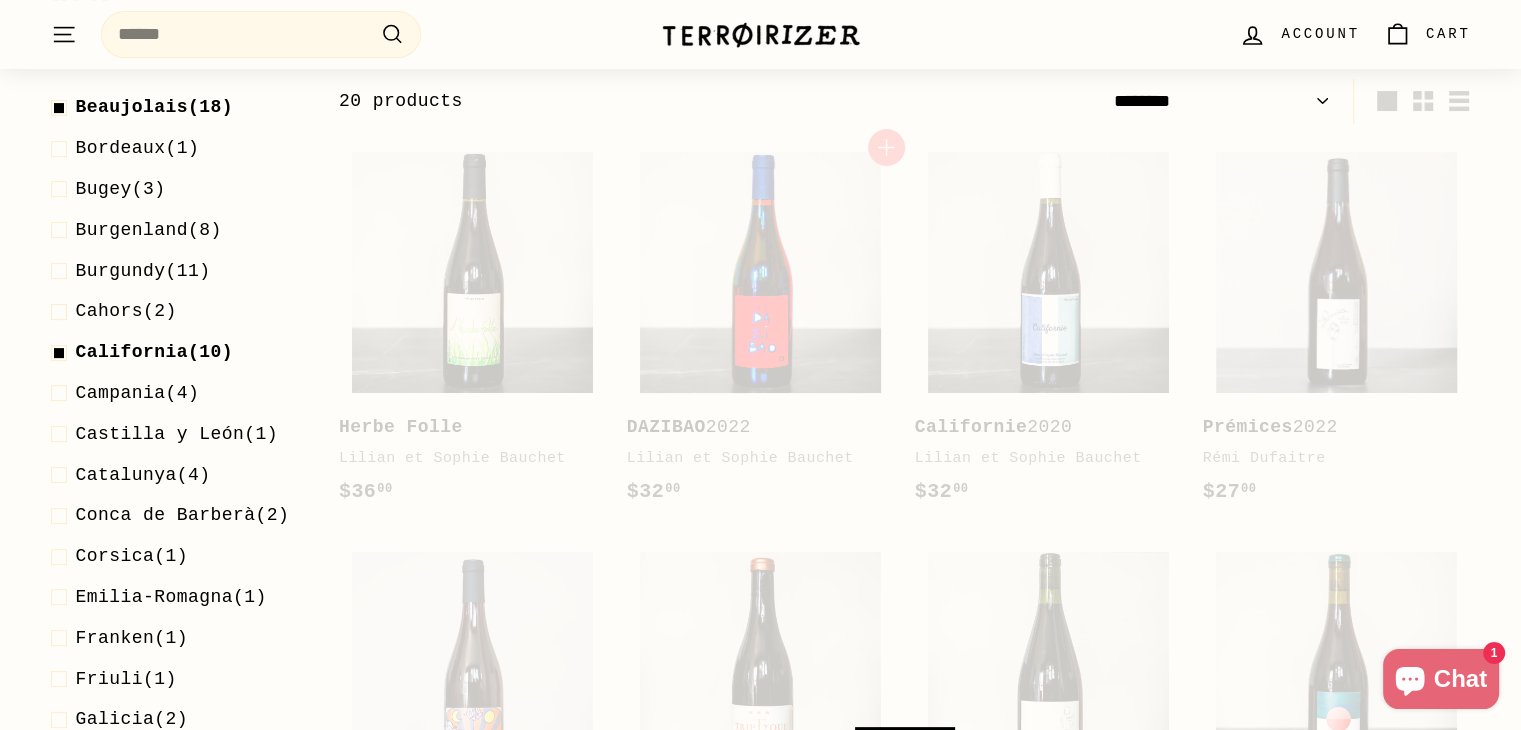 select on "******" 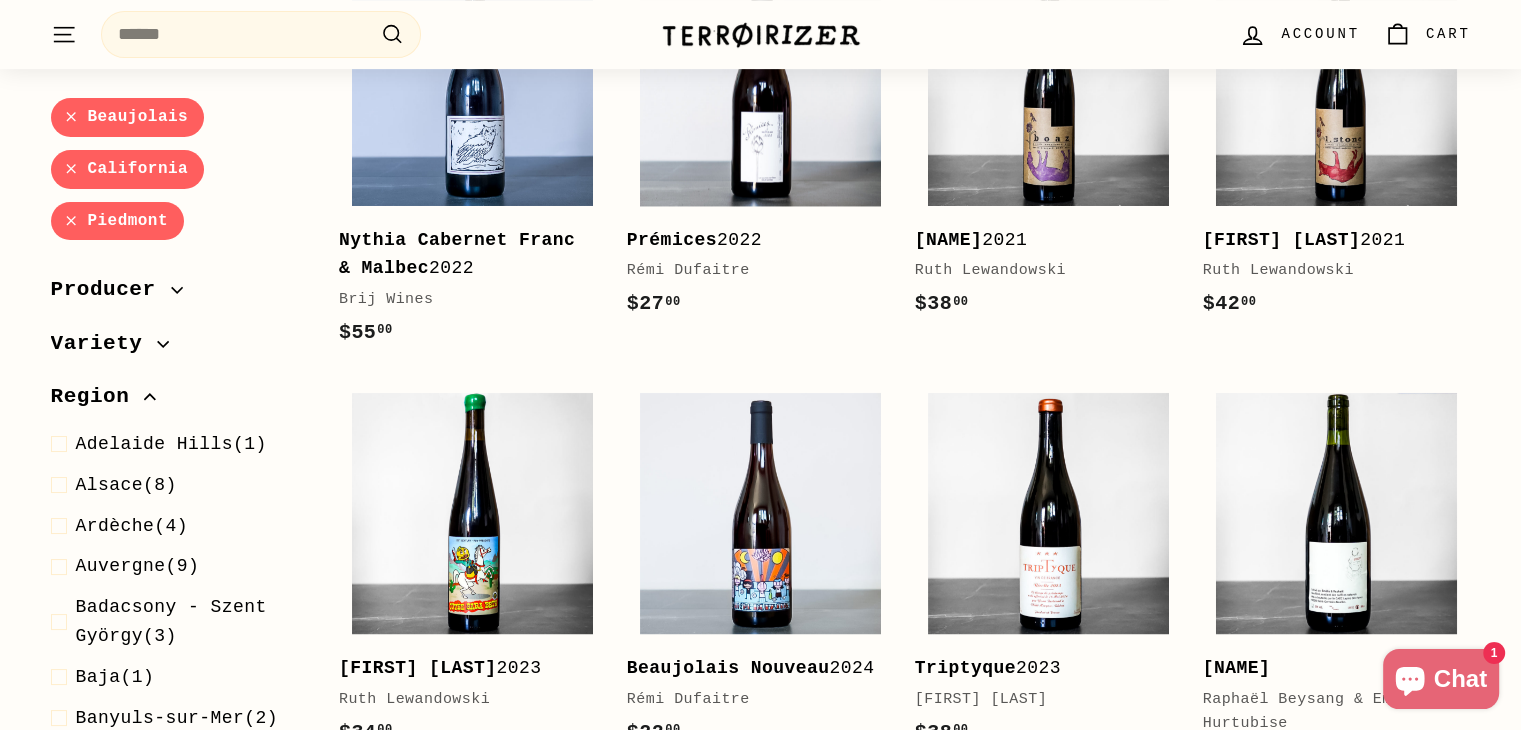 scroll, scrollTop: 848, scrollLeft: 0, axis: vertical 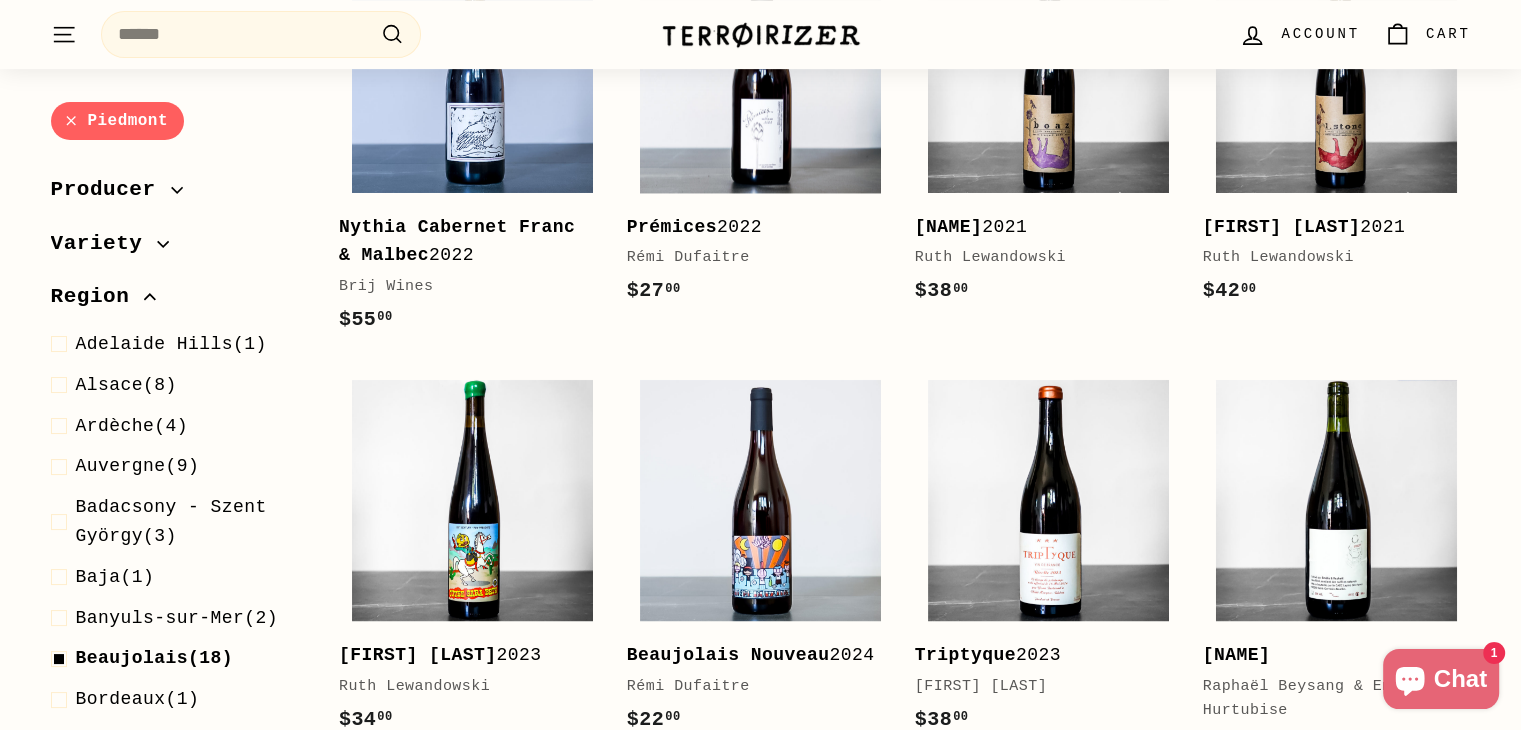 click 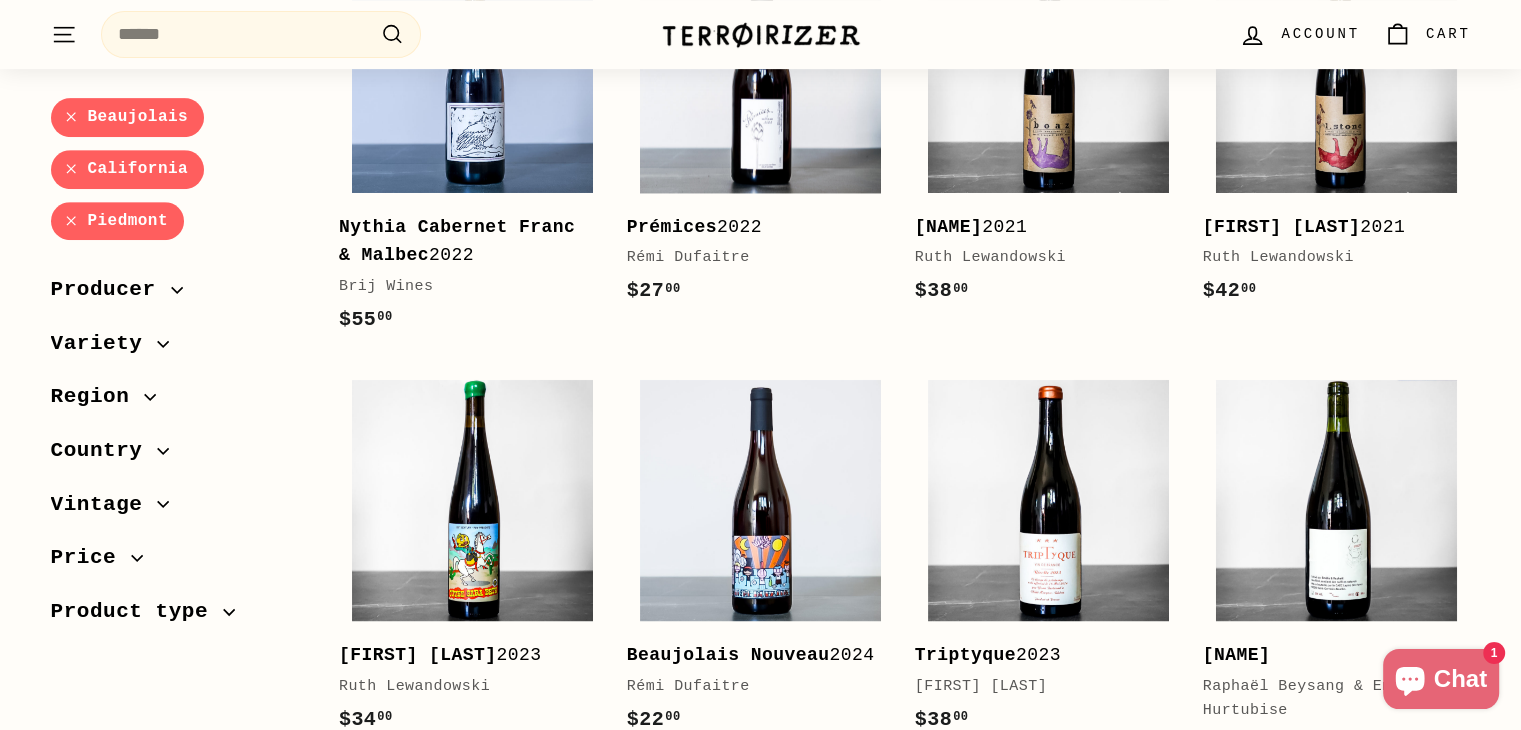 scroll, scrollTop: 0, scrollLeft: 0, axis: both 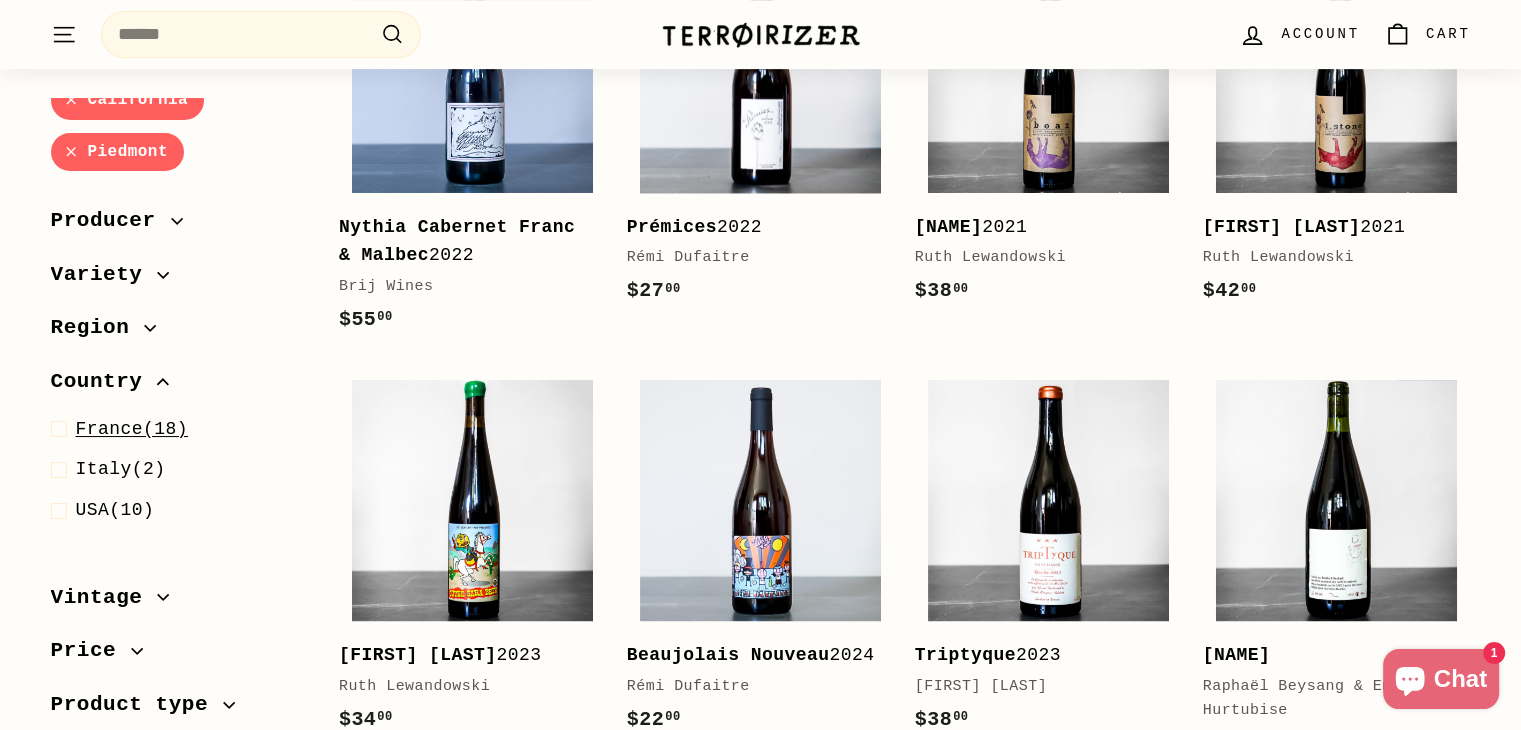 click on "France" at bounding box center [110, 429] 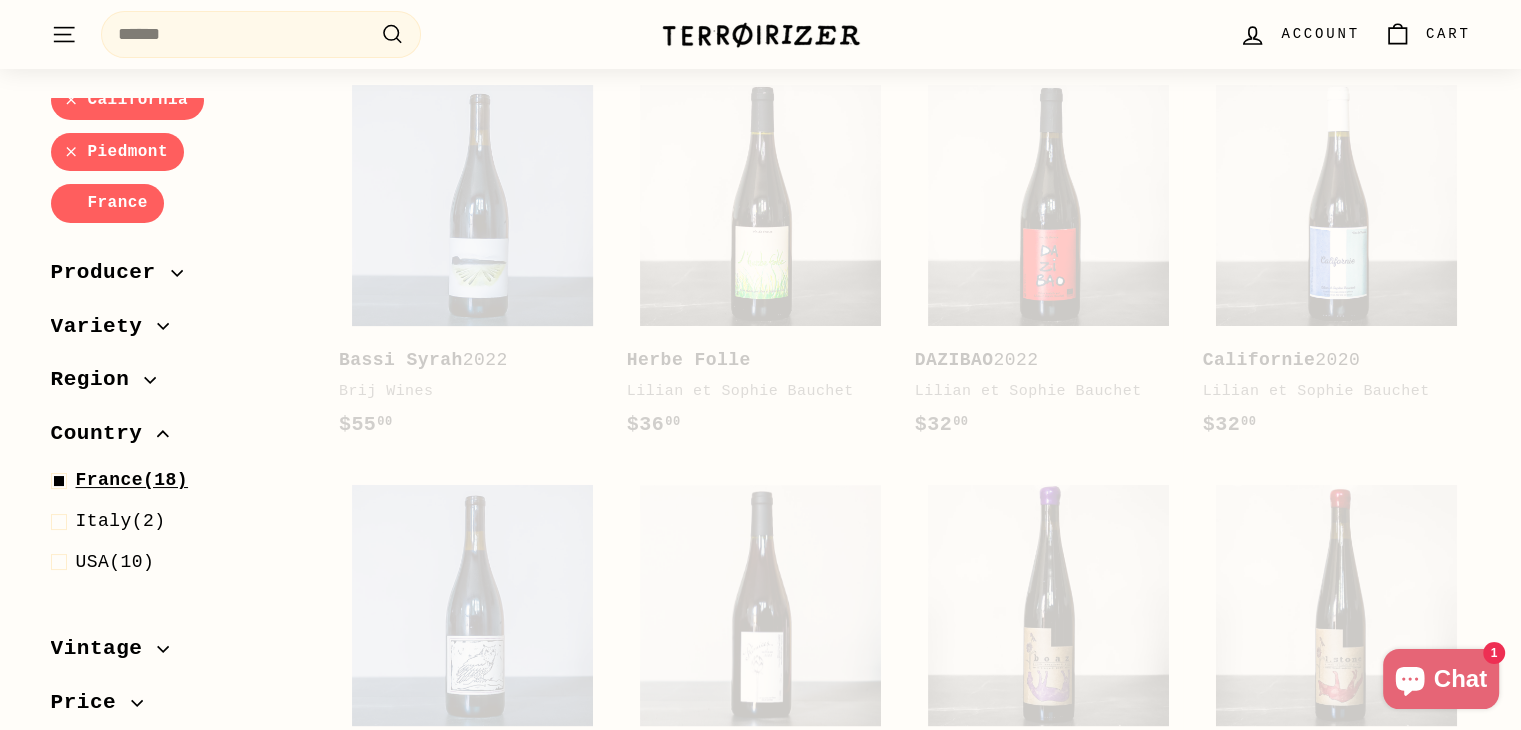 scroll, scrollTop: 248, scrollLeft: 0, axis: vertical 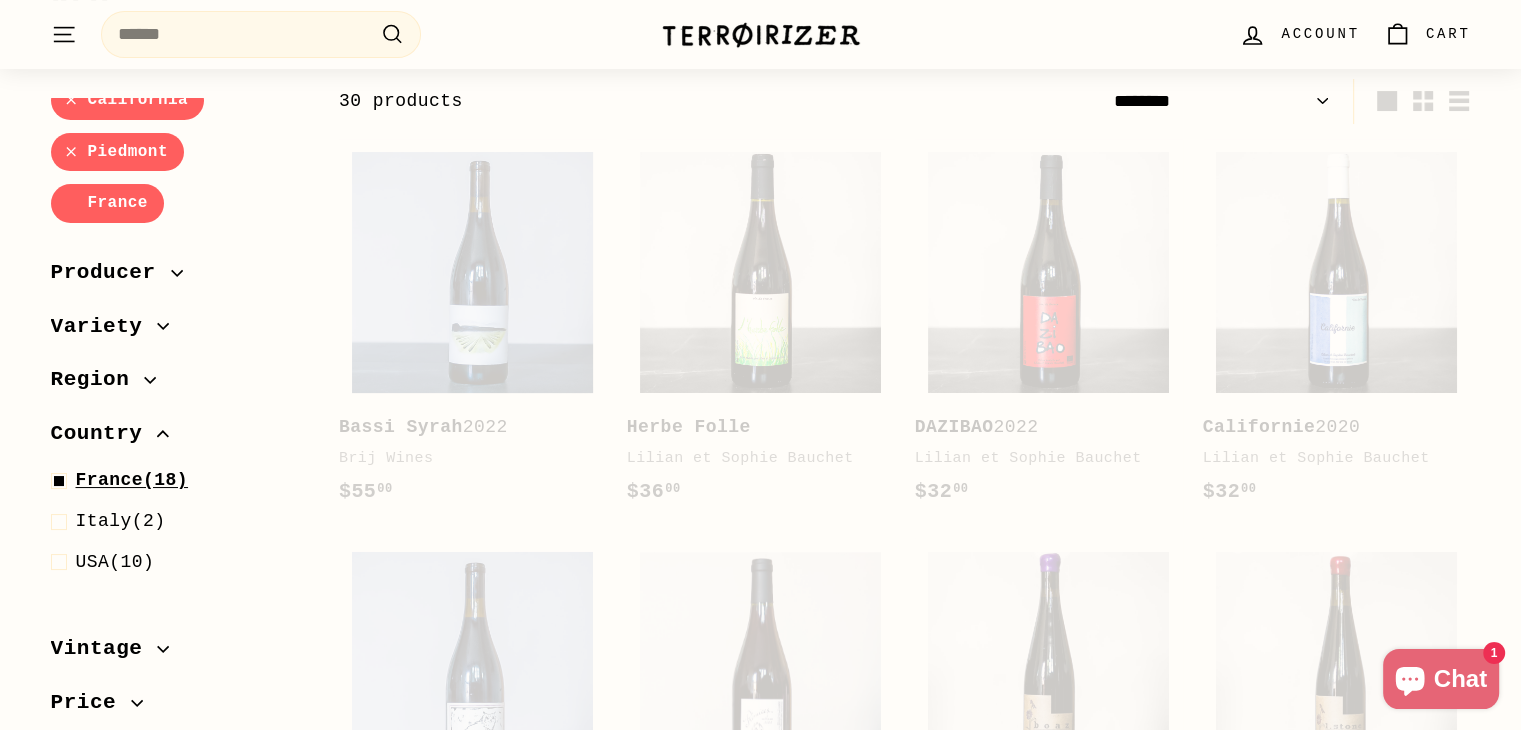 select on "******" 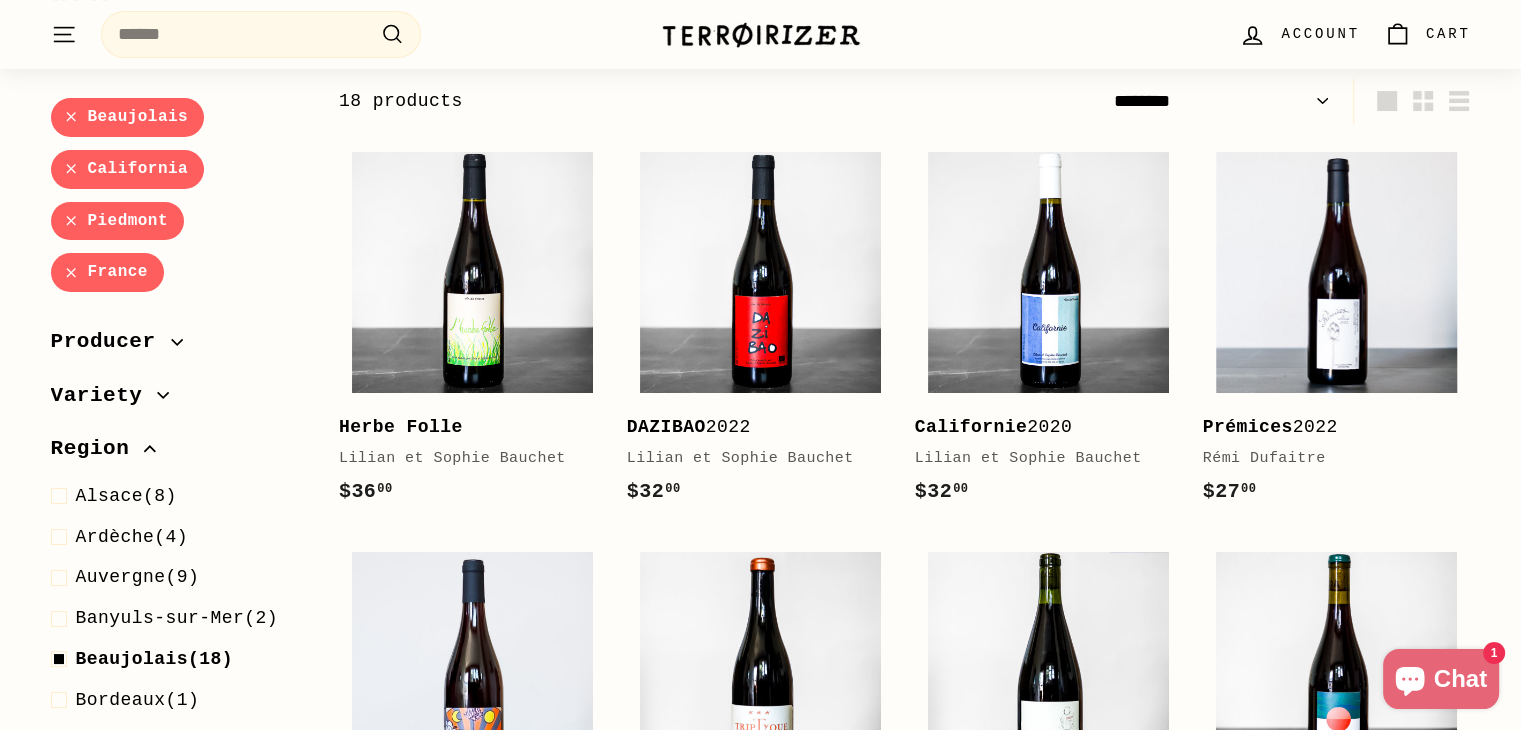 click on "Piedmont" at bounding box center (117, 220) 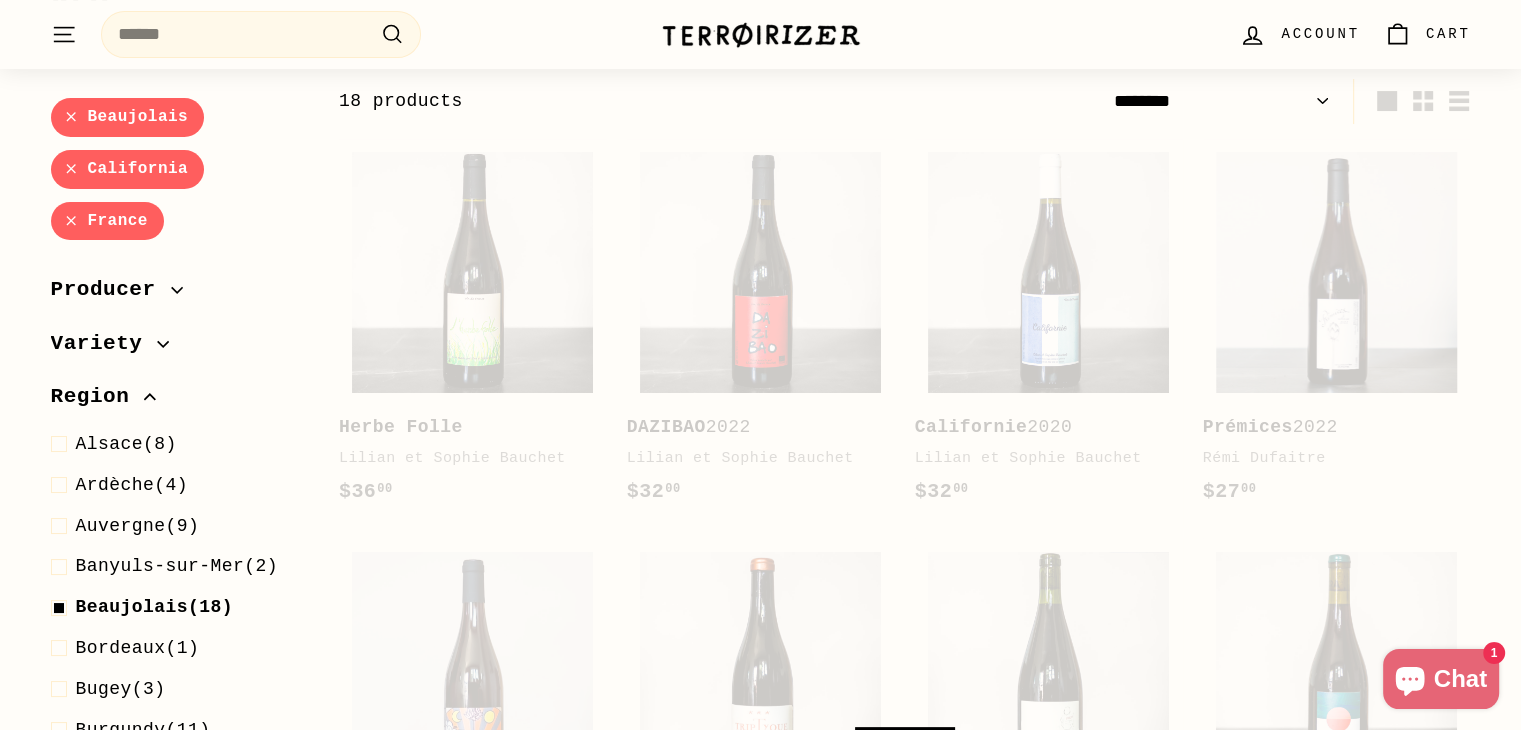 click on "California" at bounding box center [128, 169] 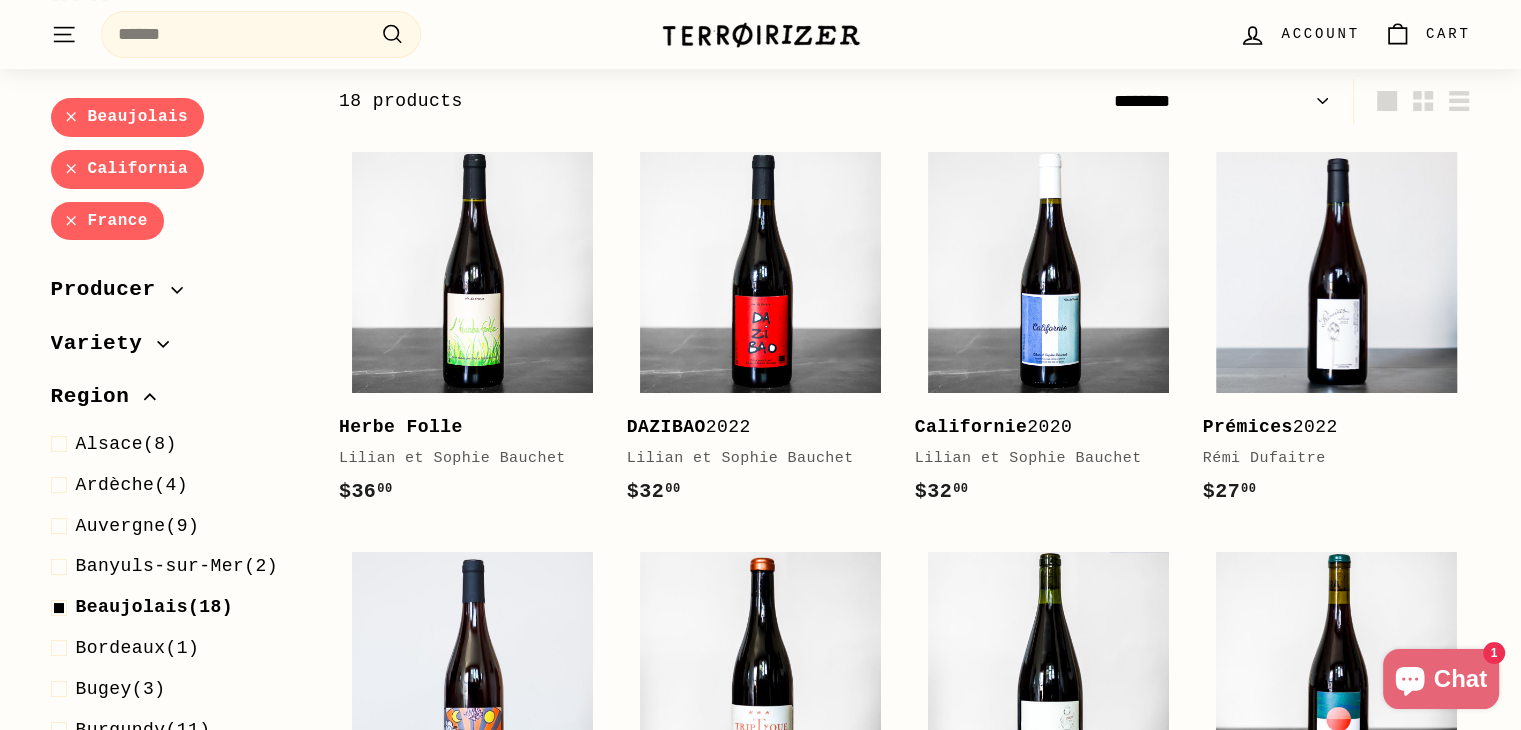 click on "Beaujolais" at bounding box center [128, 117] 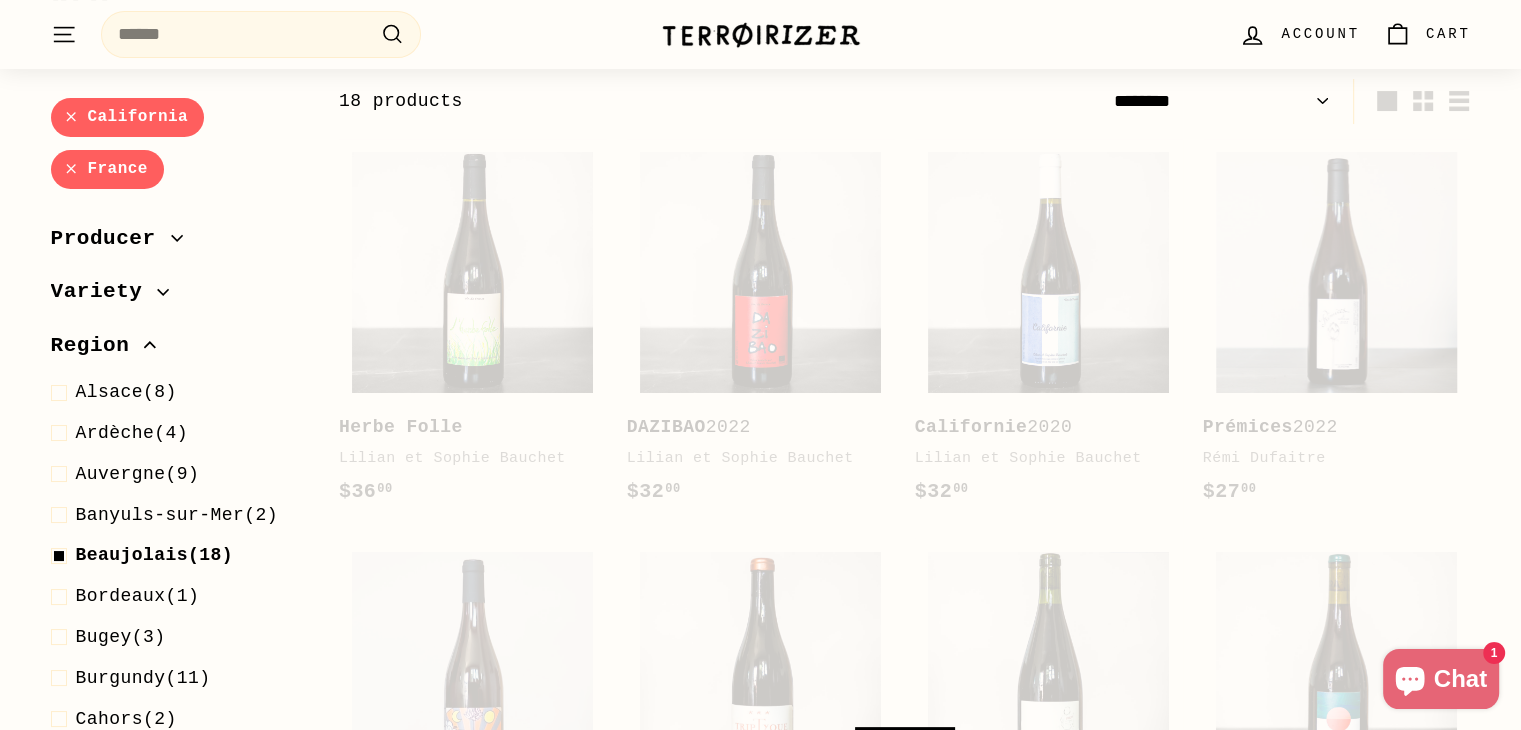 click on "California" at bounding box center [128, 117] 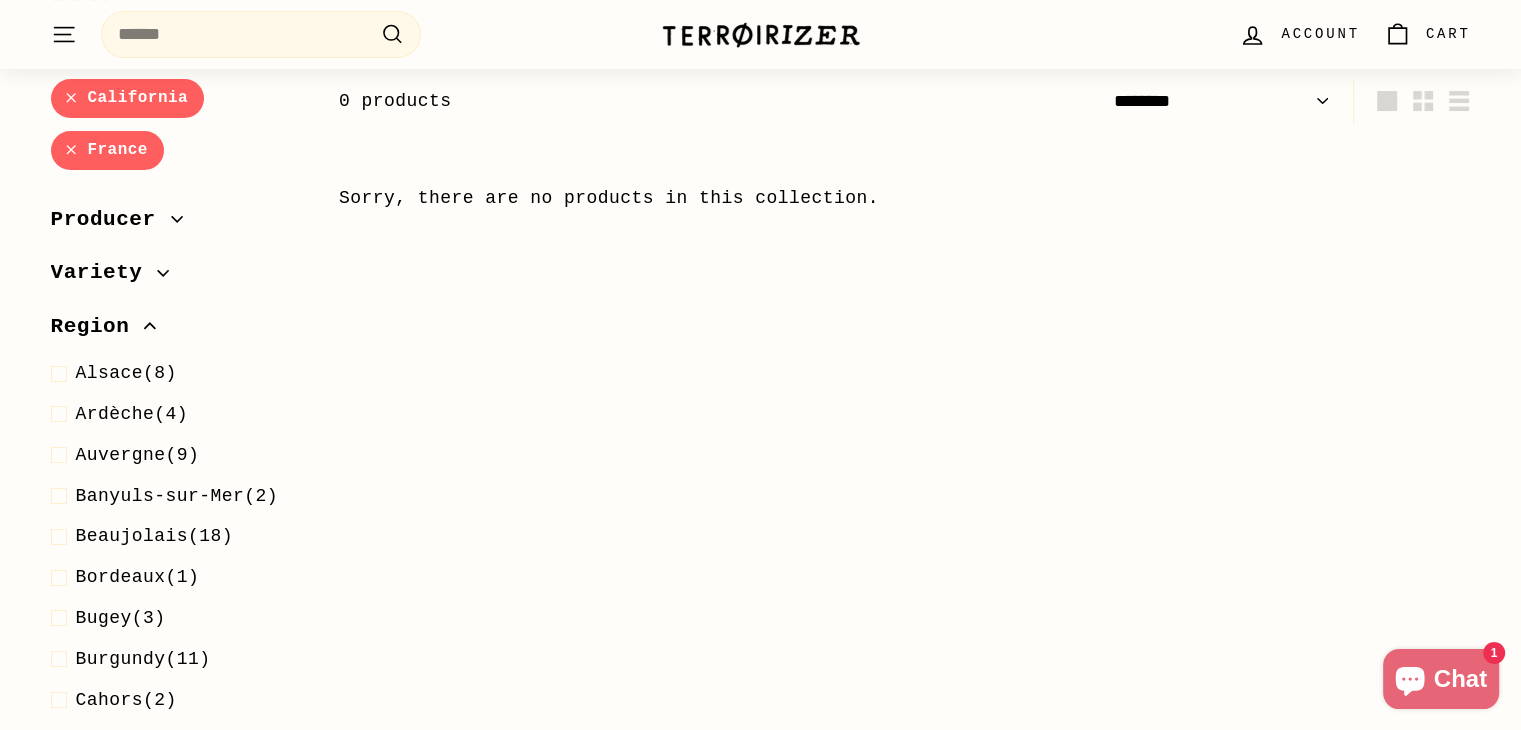 click on "California" at bounding box center (128, 98) 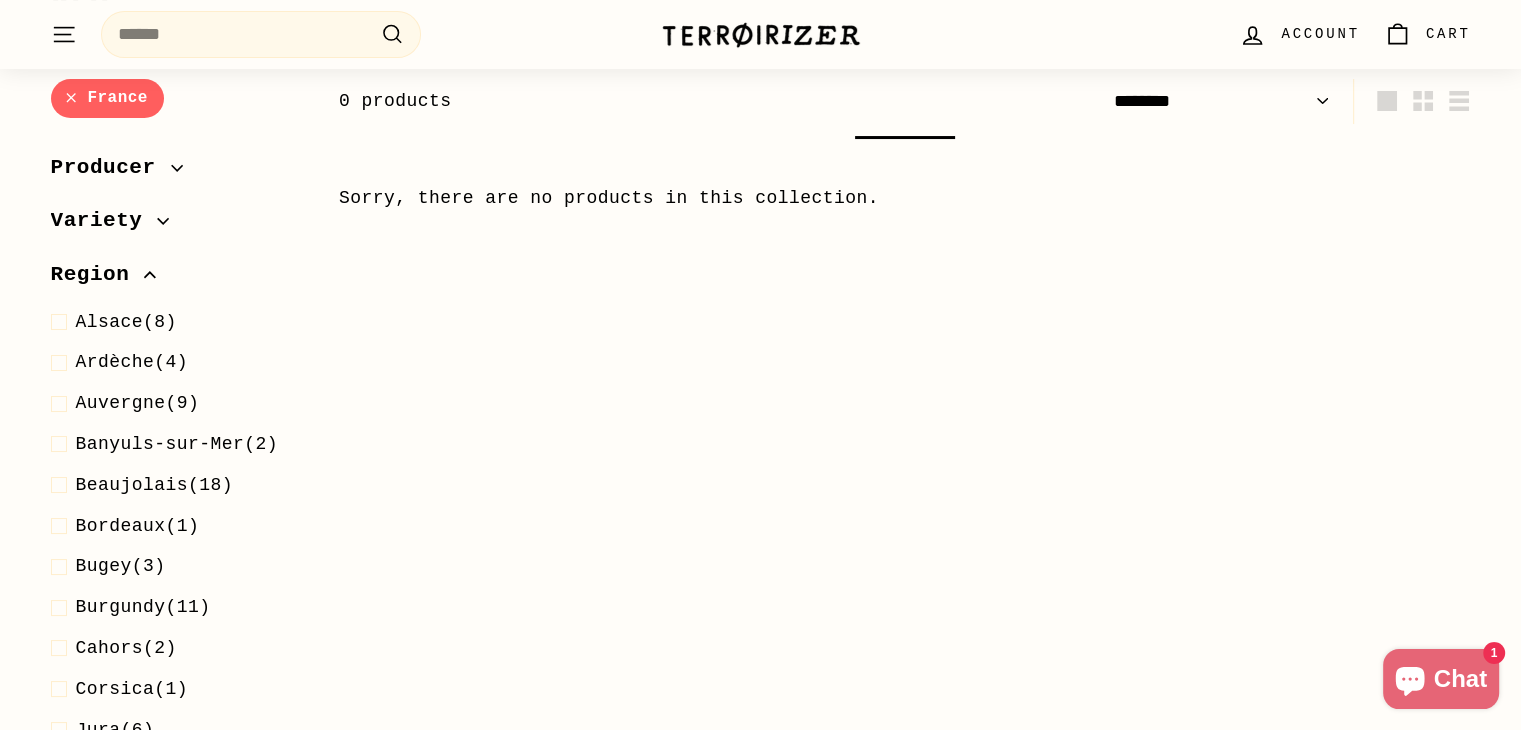select on "******" 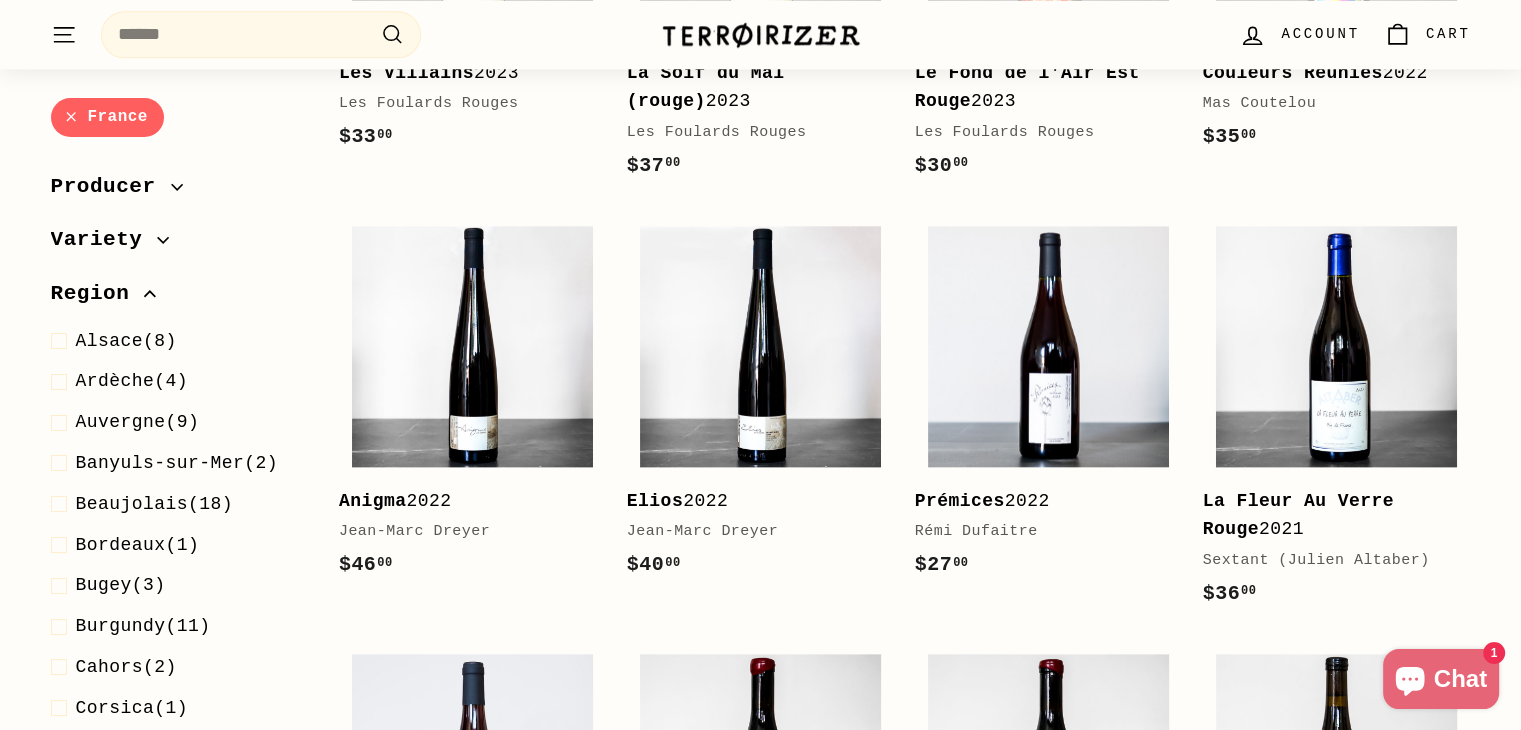 scroll, scrollTop: 2548, scrollLeft: 0, axis: vertical 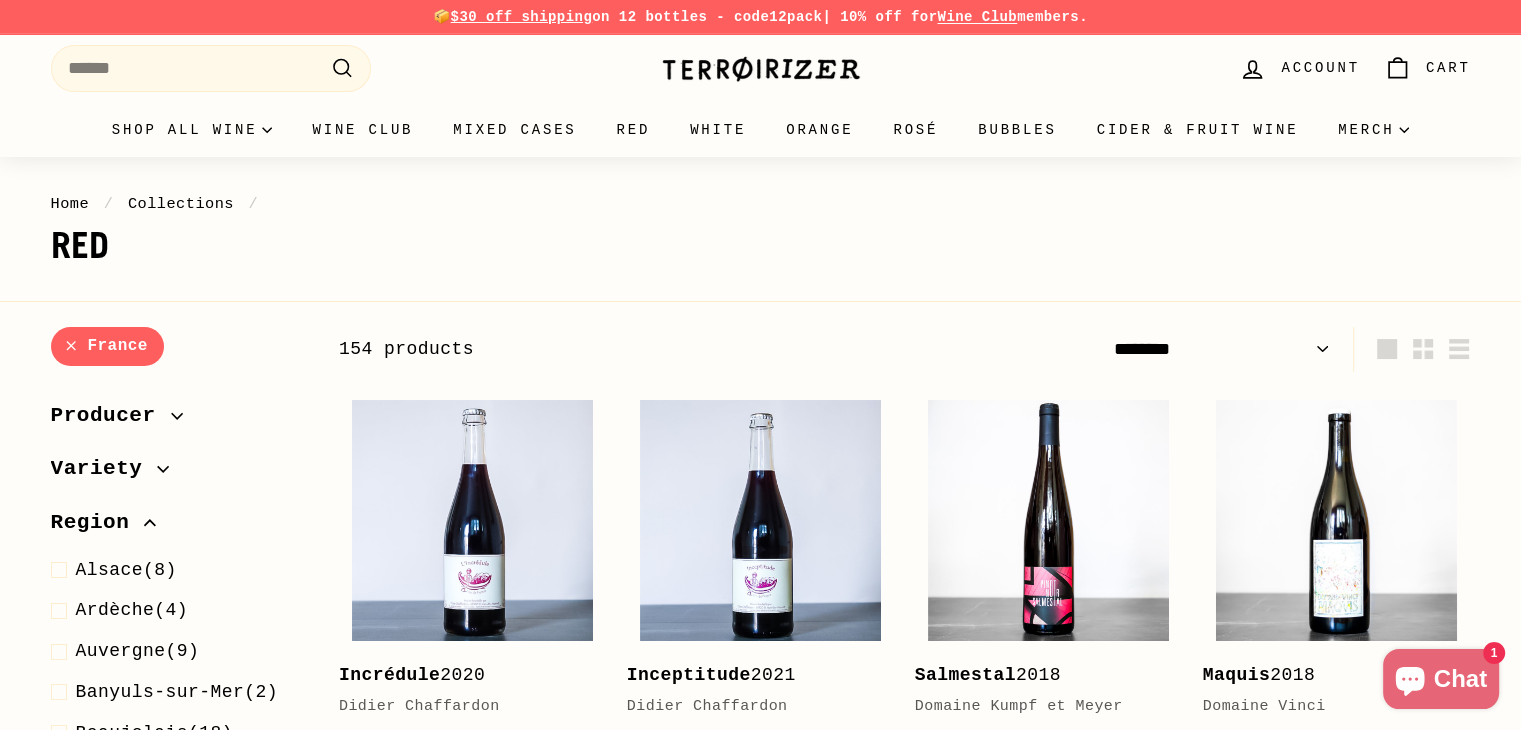 click at bounding box center (761, 69) 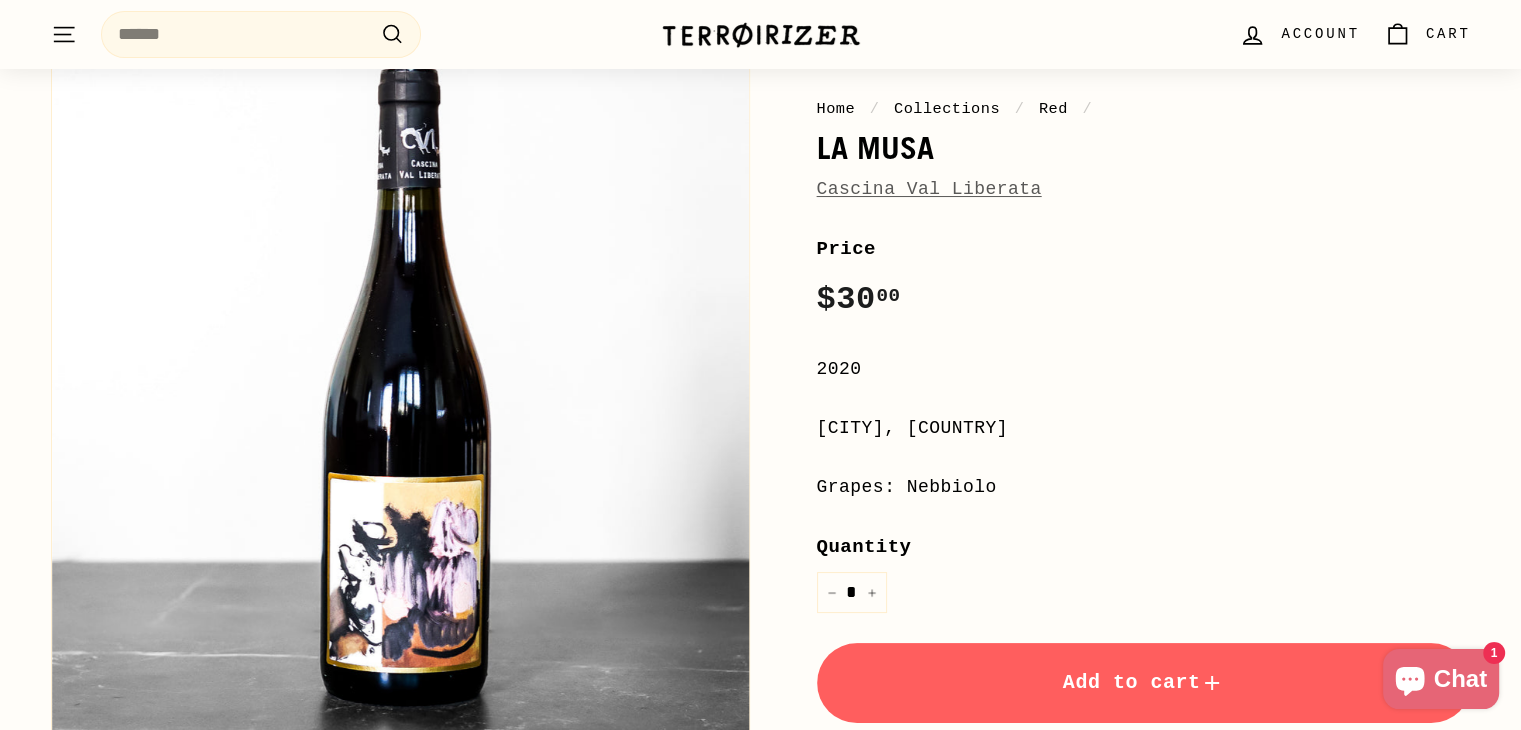scroll, scrollTop: 200, scrollLeft: 0, axis: vertical 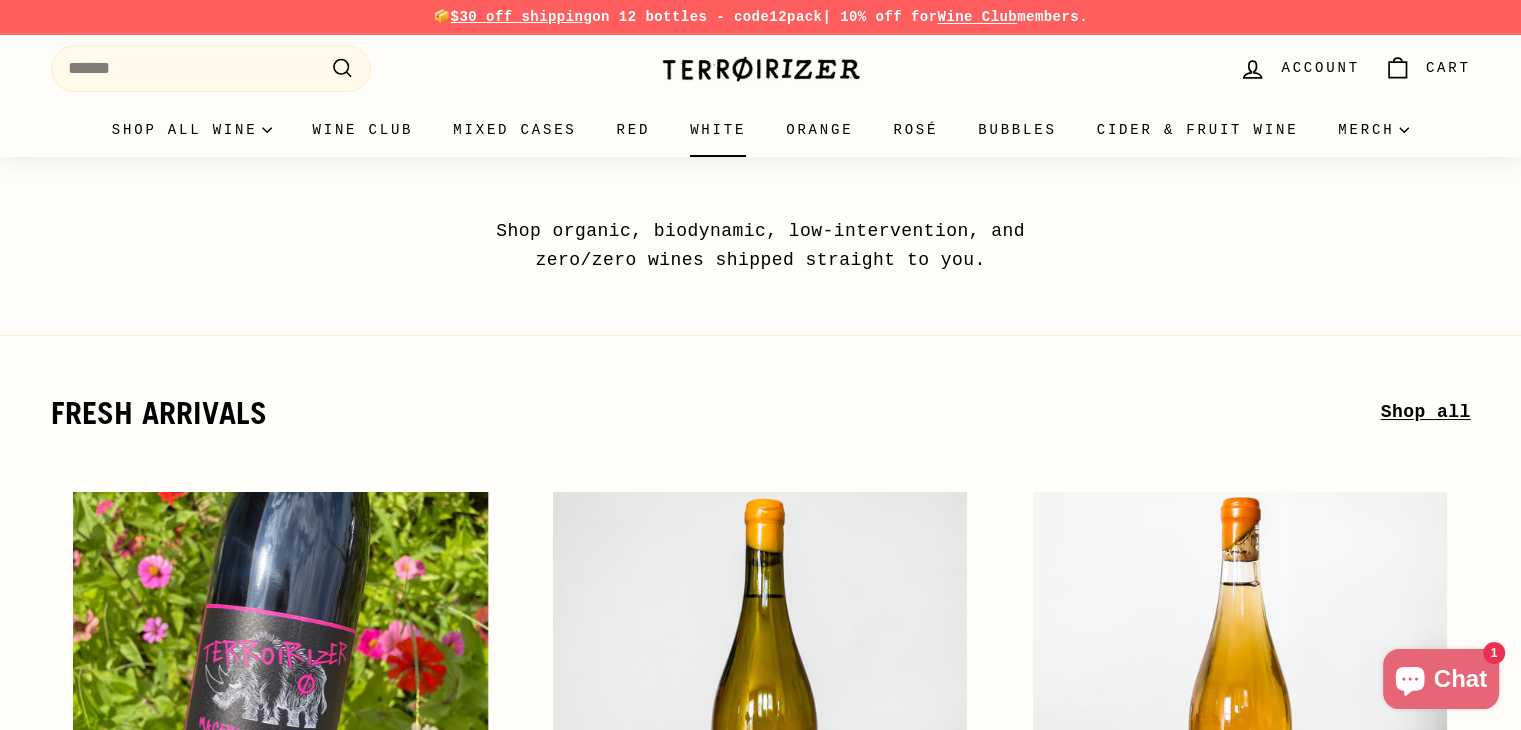 click on "White" at bounding box center [718, 130] 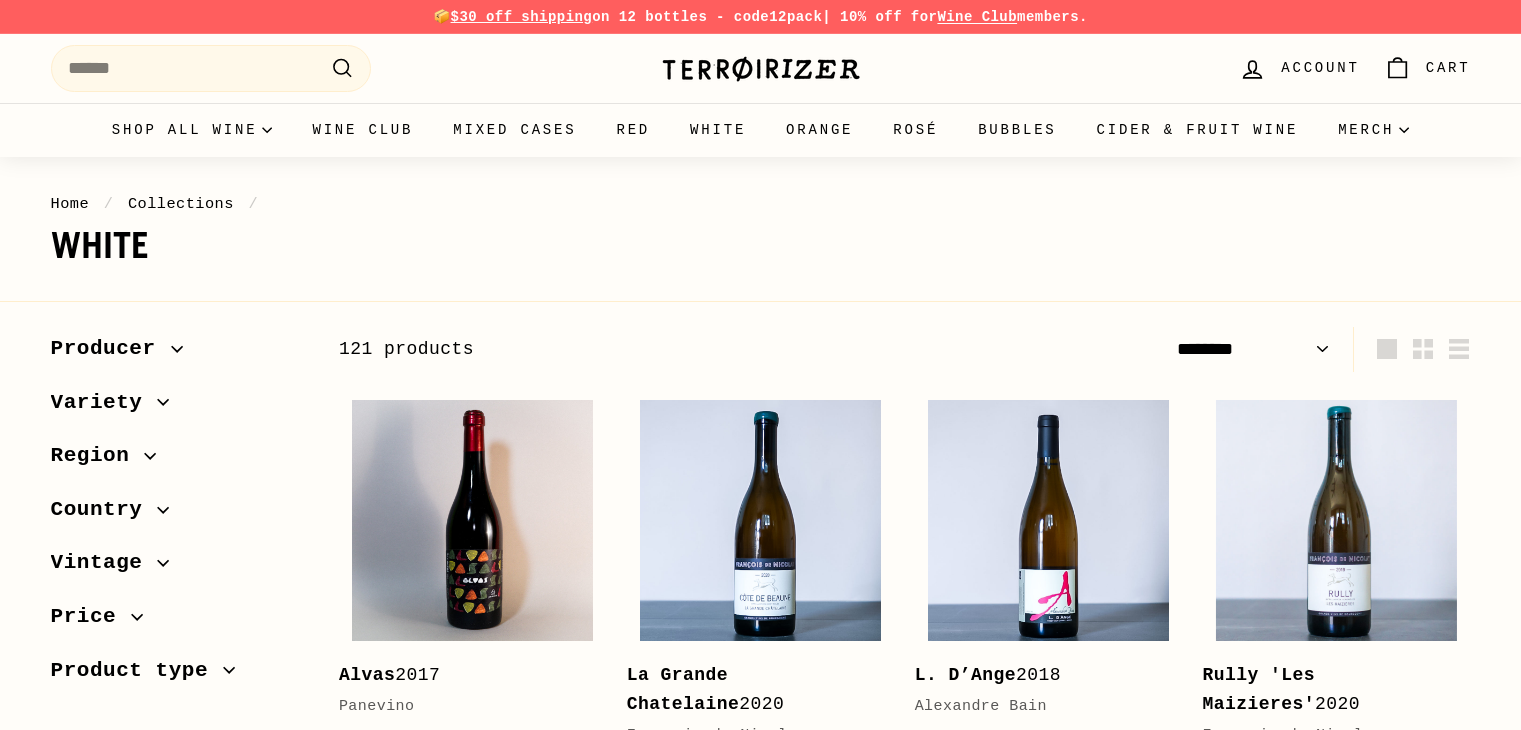 select on "******" 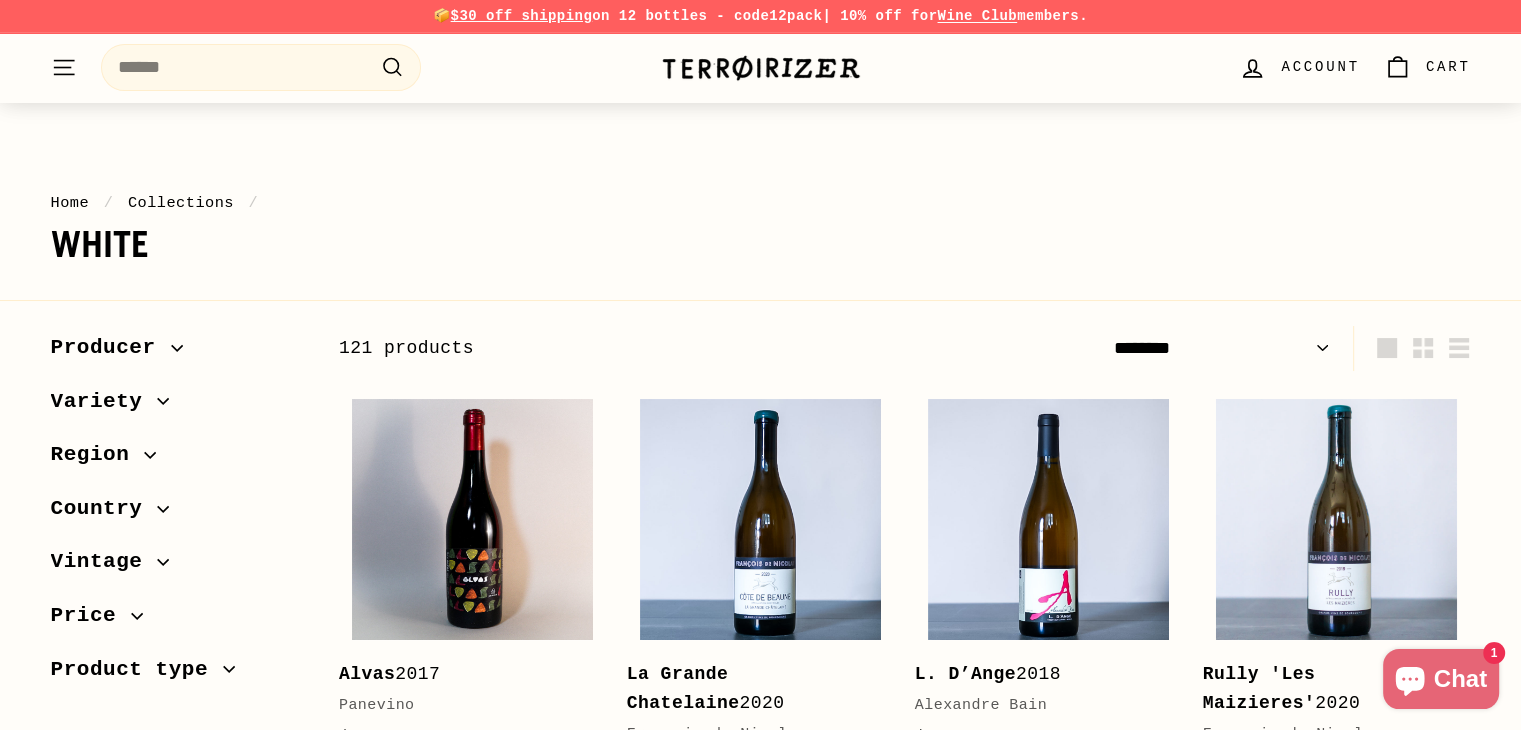scroll, scrollTop: 200, scrollLeft: 0, axis: vertical 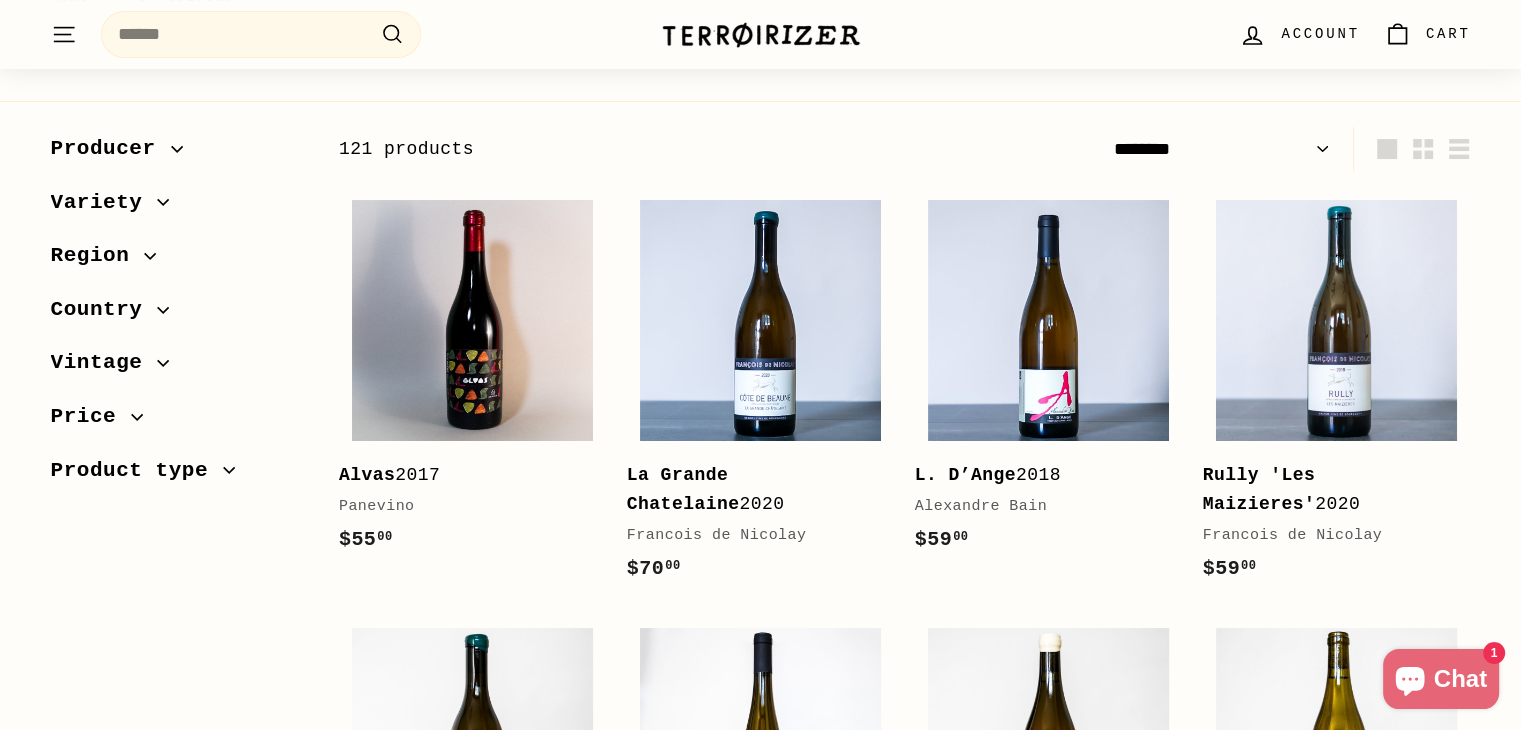 click 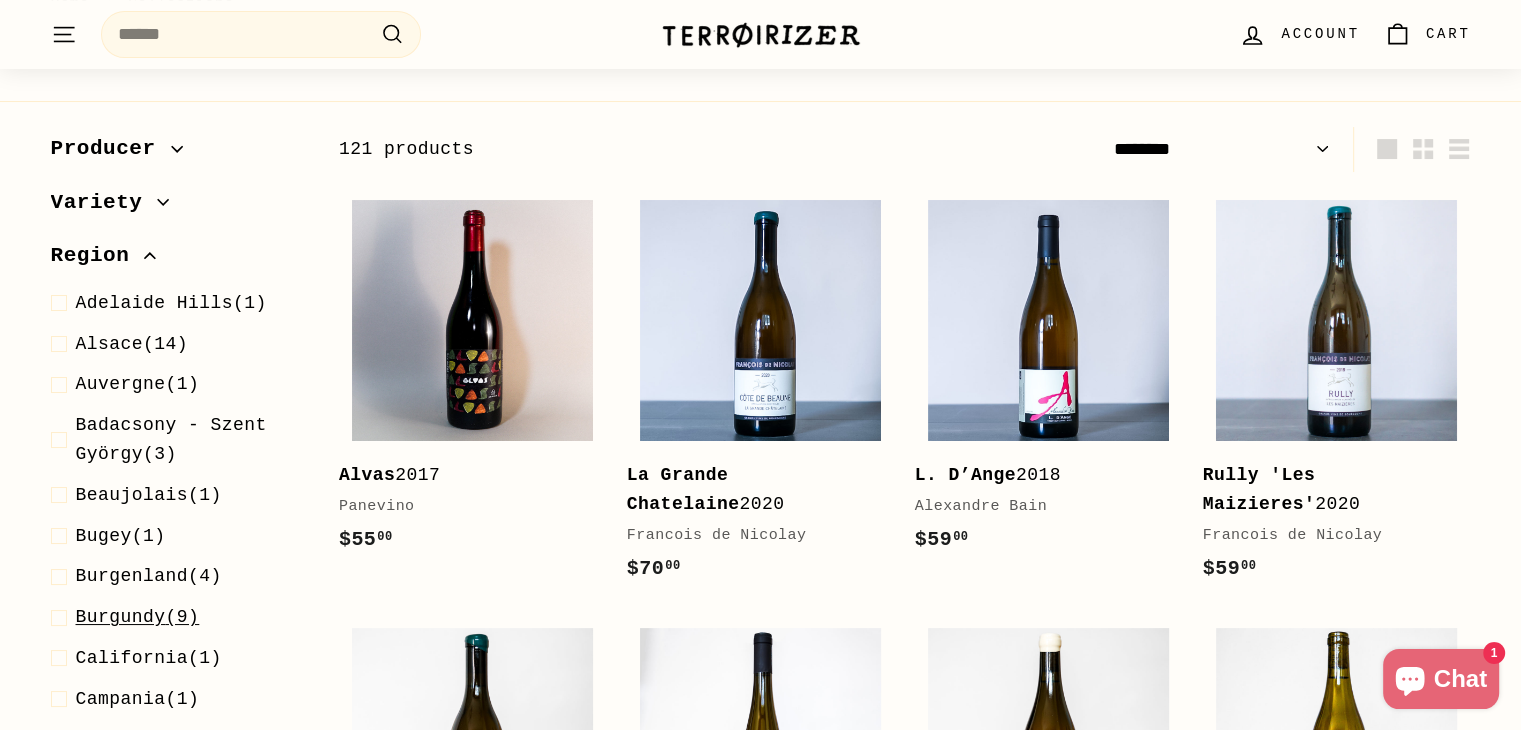 click on "Burgundy" at bounding box center [121, 617] 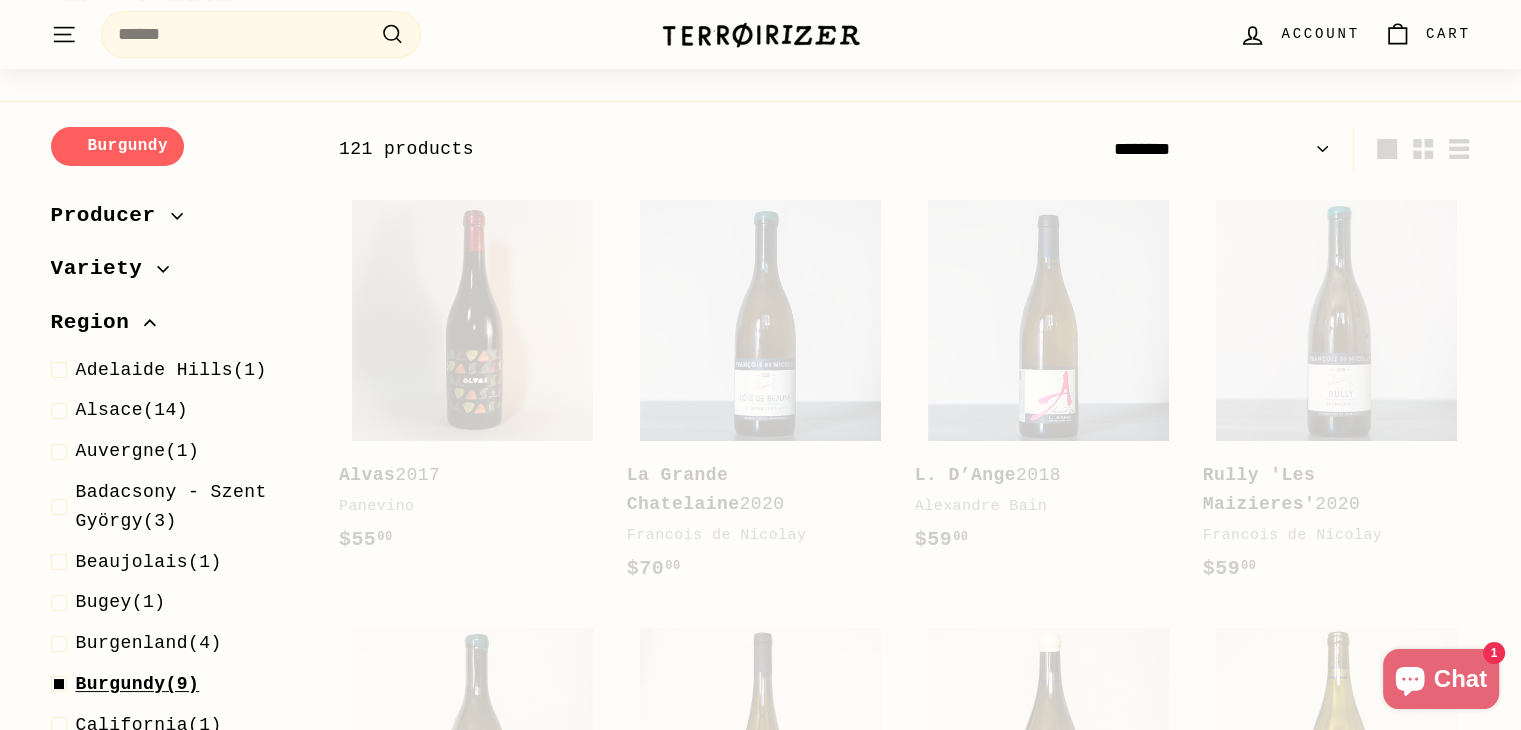 scroll, scrollTop: 248, scrollLeft: 0, axis: vertical 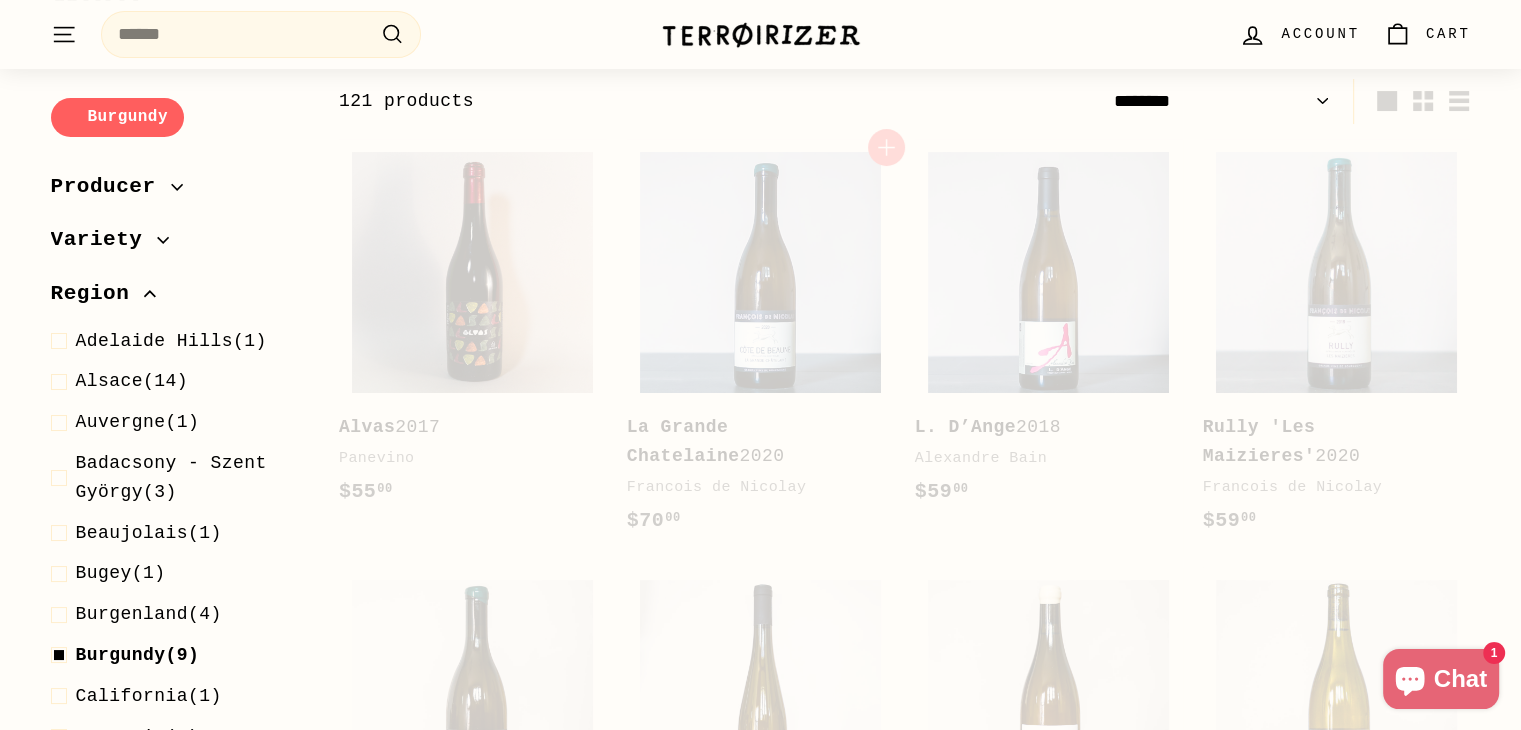 select on "******" 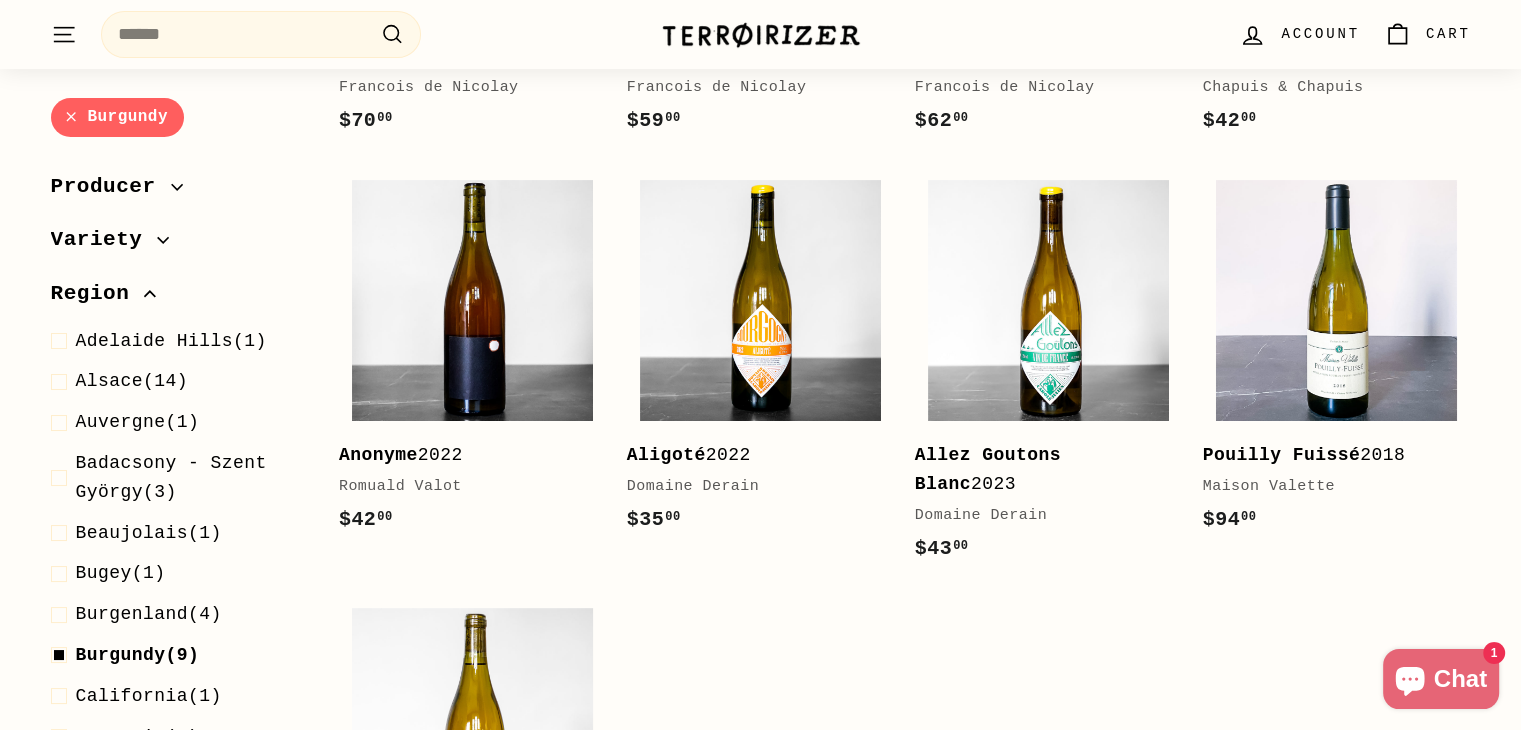 scroll, scrollTop: 748, scrollLeft: 0, axis: vertical 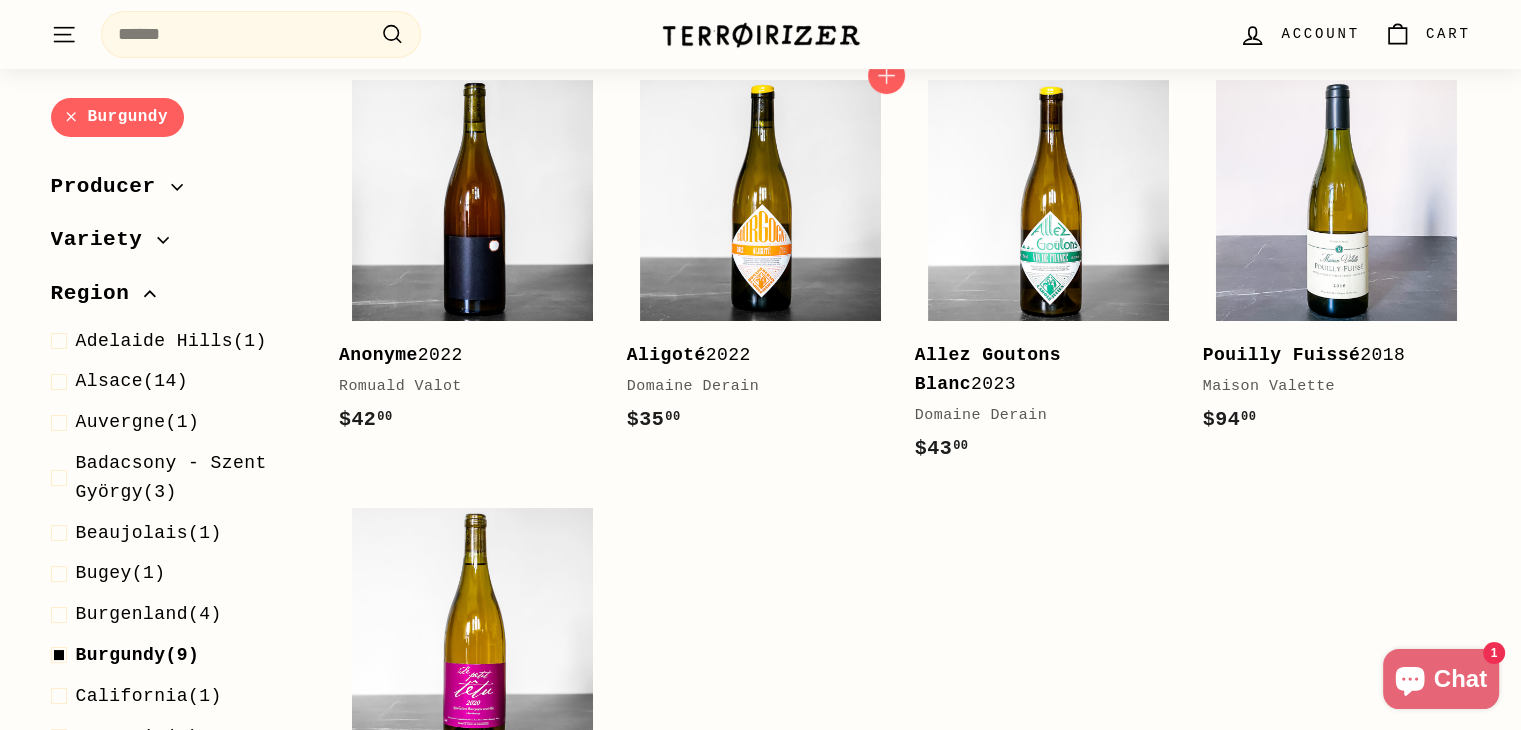click on "Aligoté  2022" at bounding box center [751, 355] 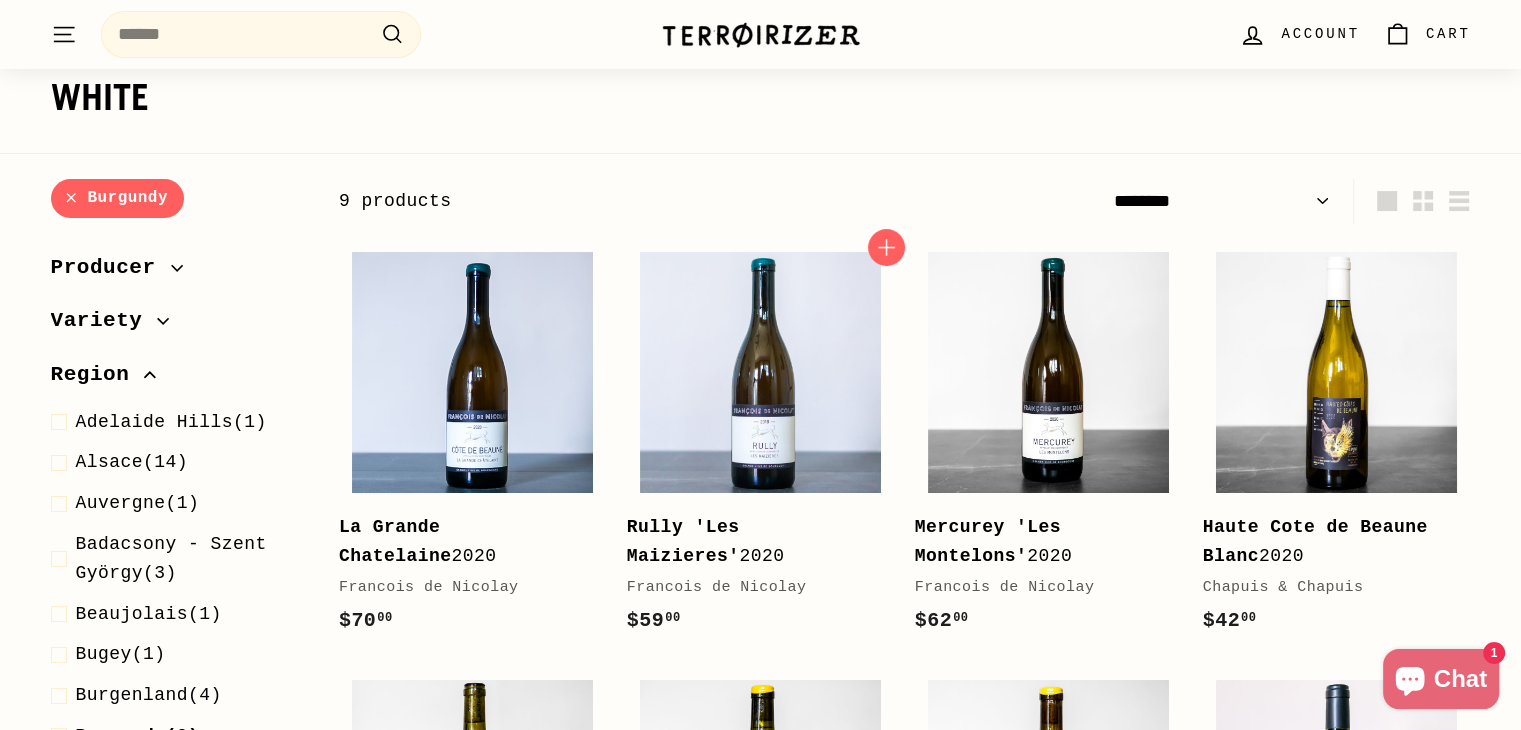 scroll, scrollTop: 248, scrollLeft: 0, axis: vertical 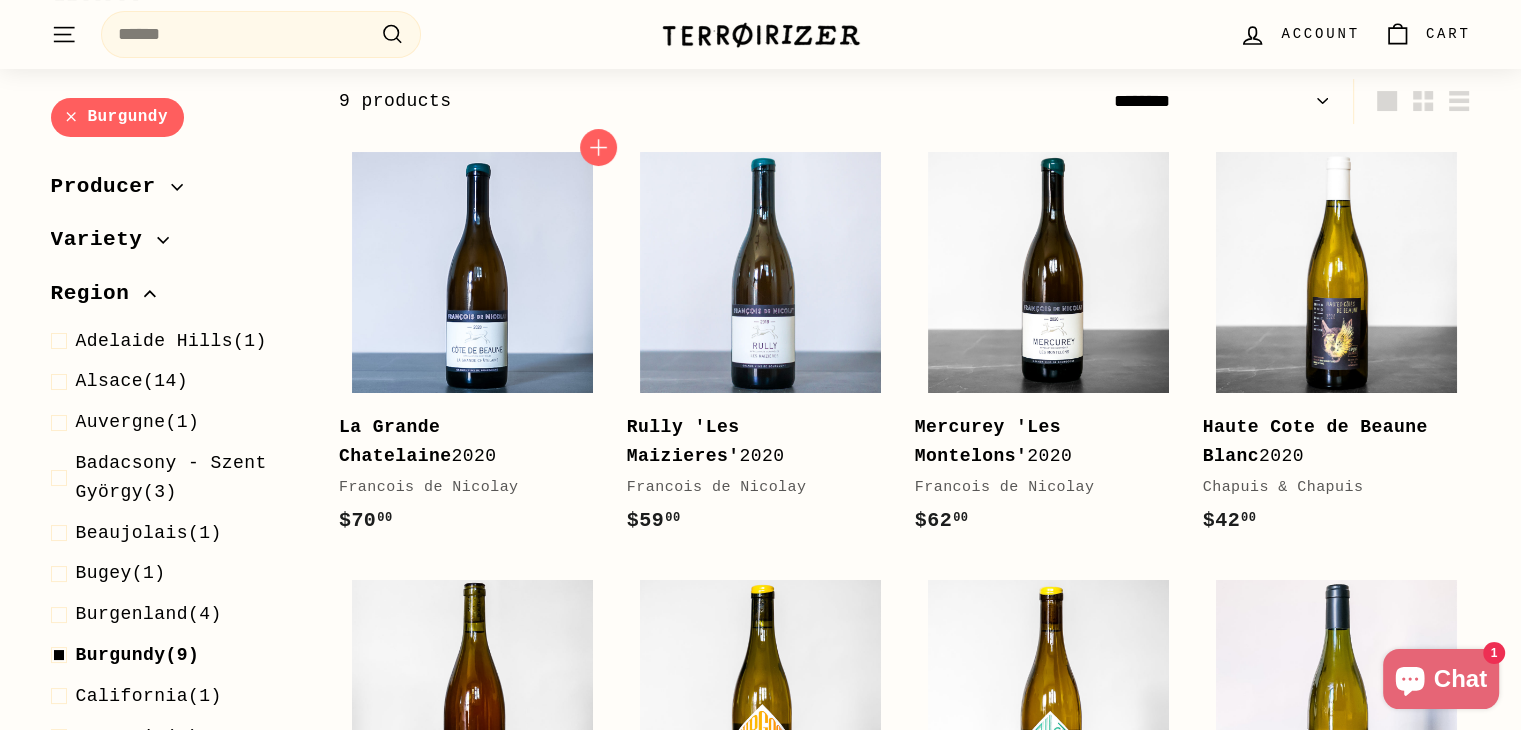 click on "La Grande Chatelaine" at bounding box center (395, 441) 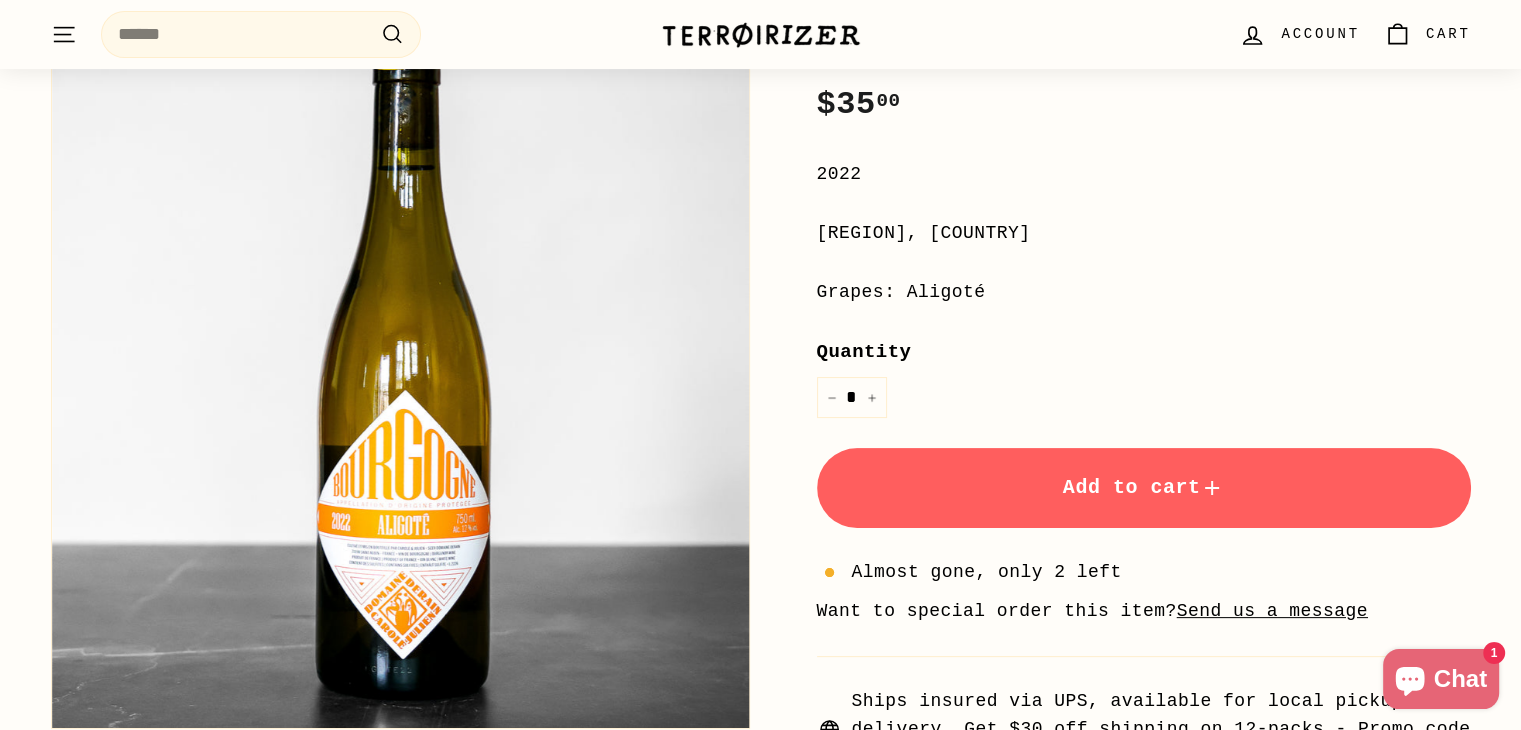 scroll, scrollTop: 200, scrollLeft: 0, axis: vertical 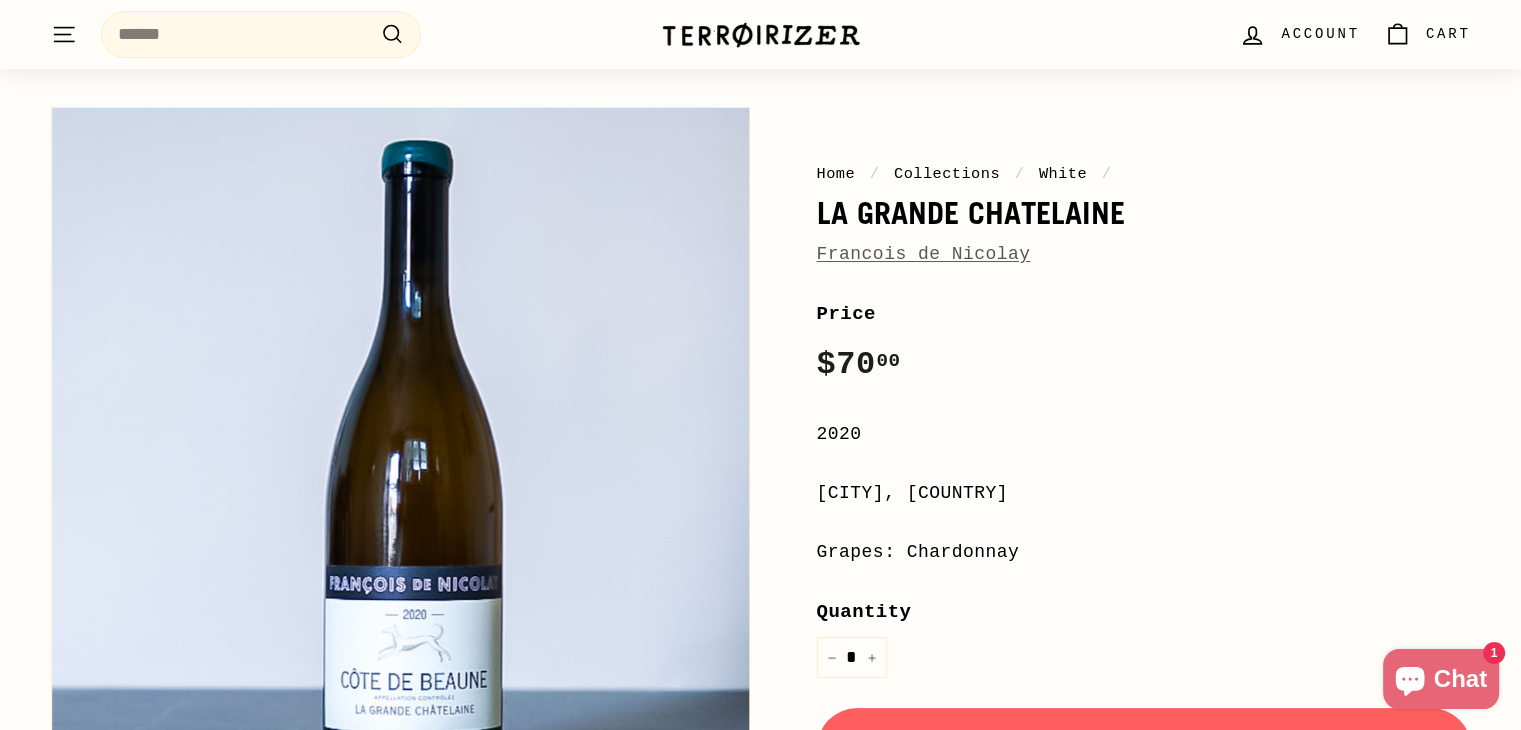 click at bounding box center [761, 35] 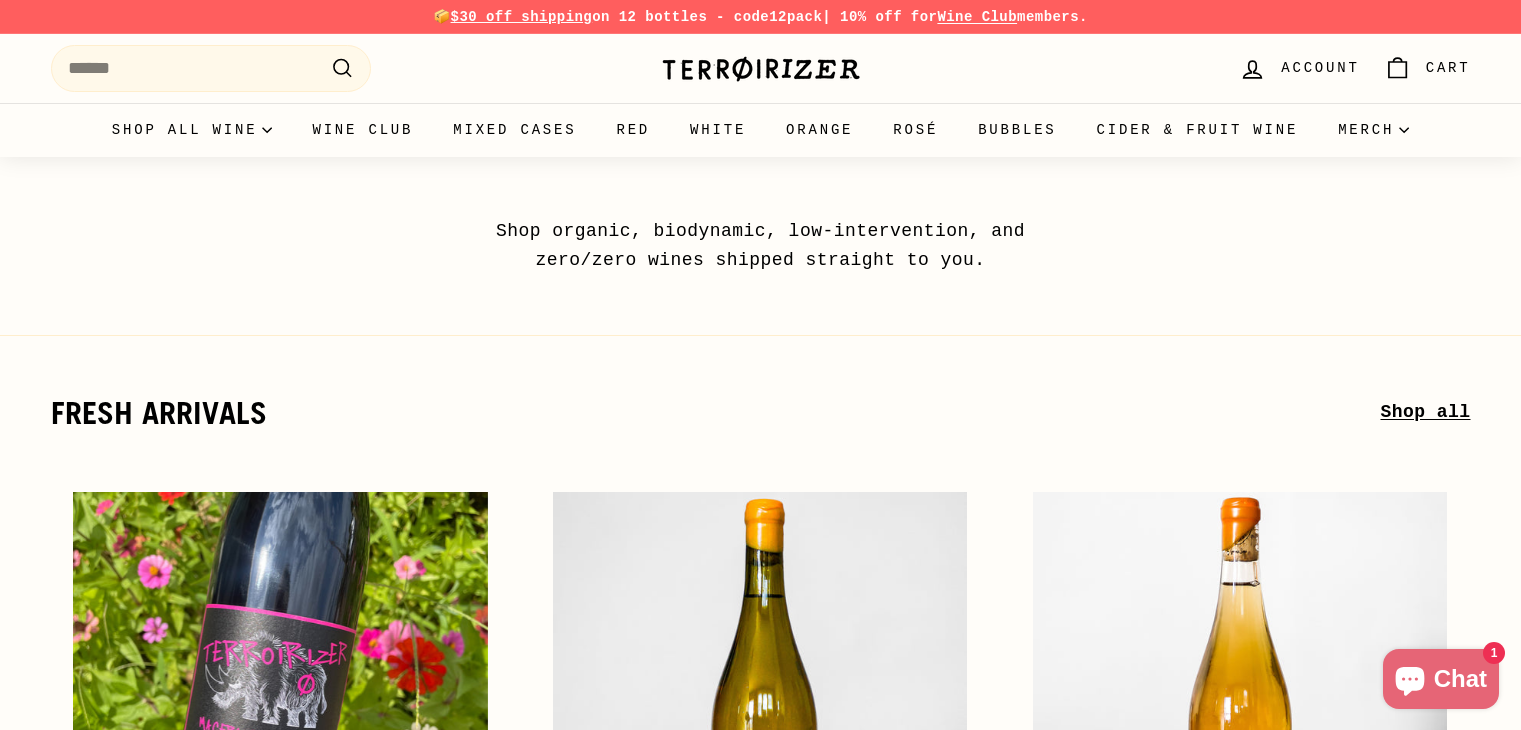 scroll, scrollTop: 0, scrollLeft: 0, axis: both 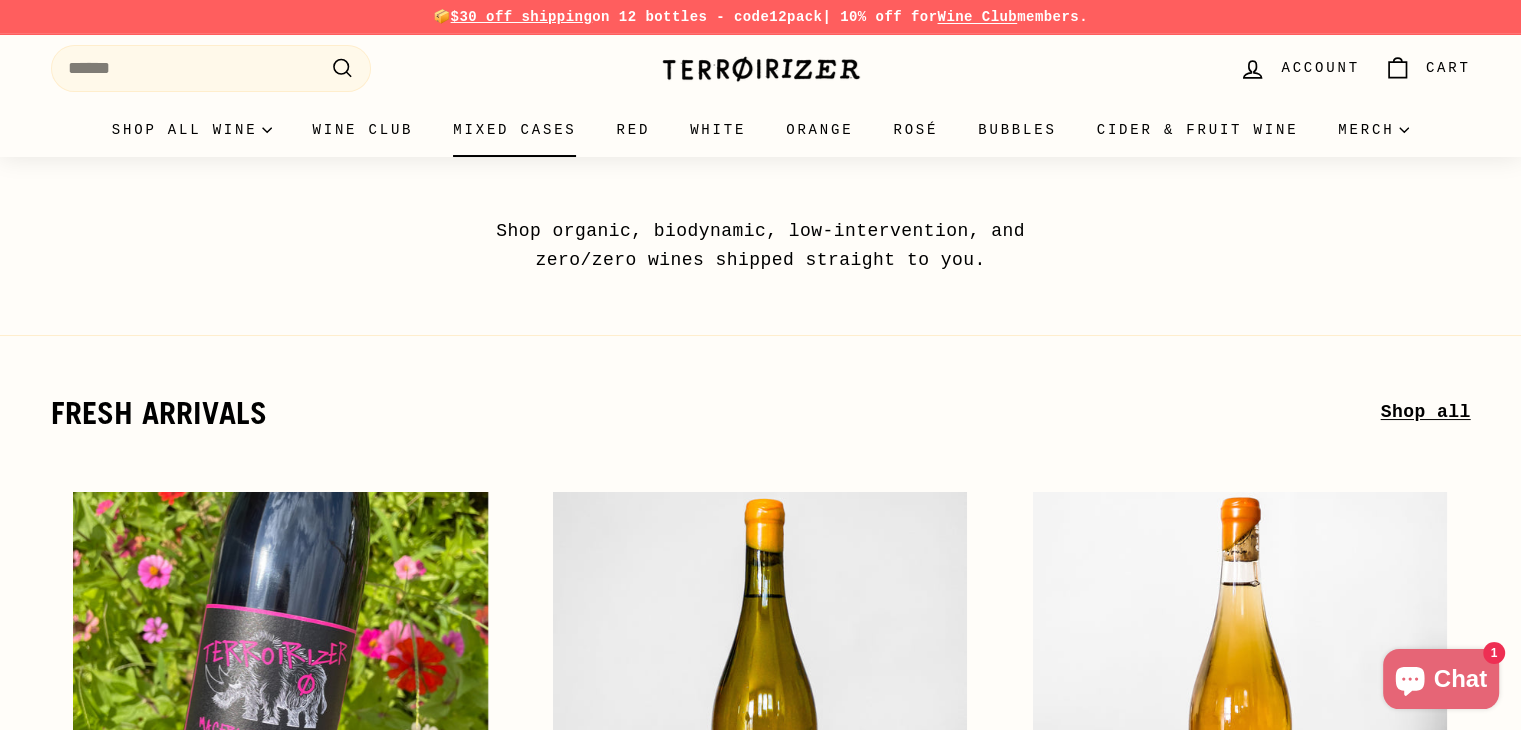 click on "Mixed Cases" at bounding box center (514, 130) 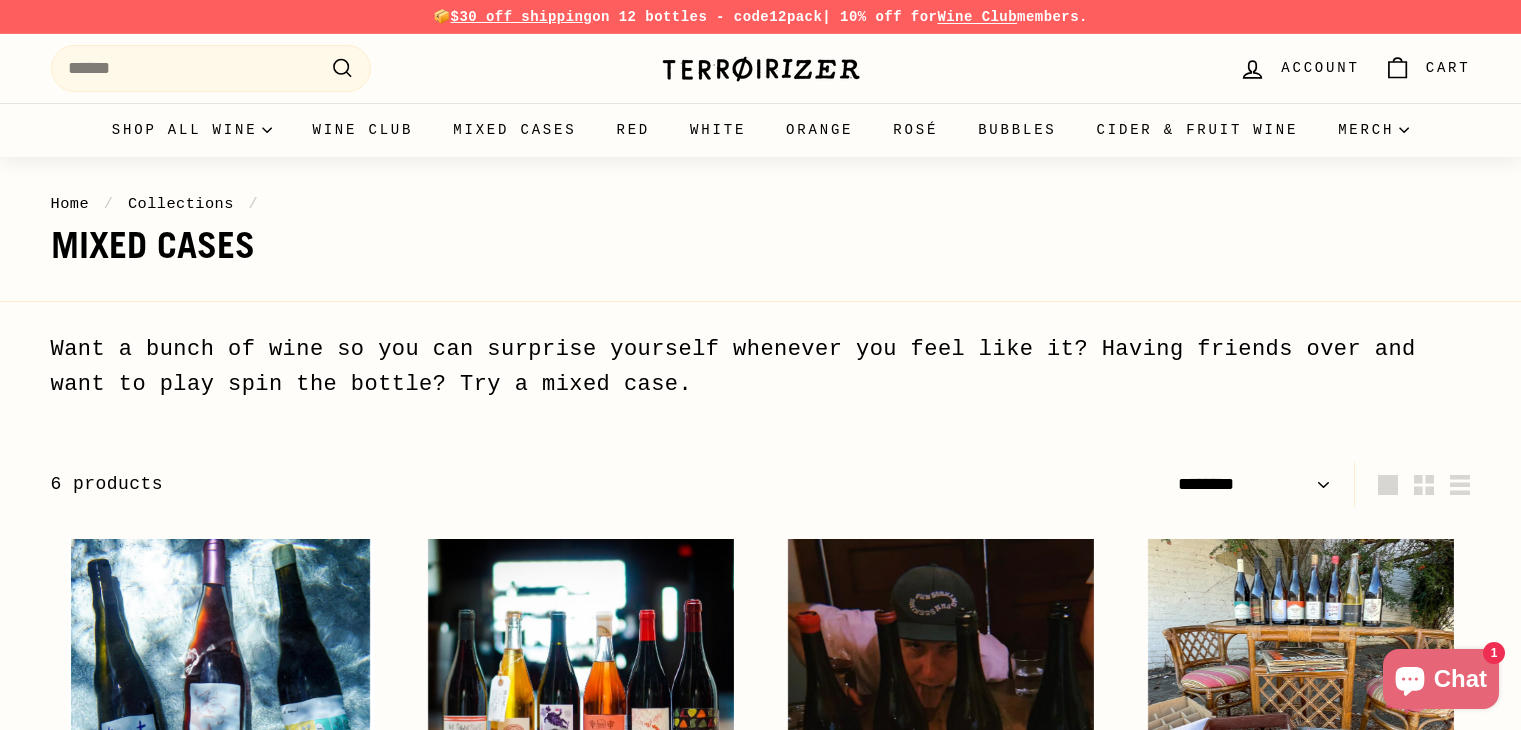select on "******" 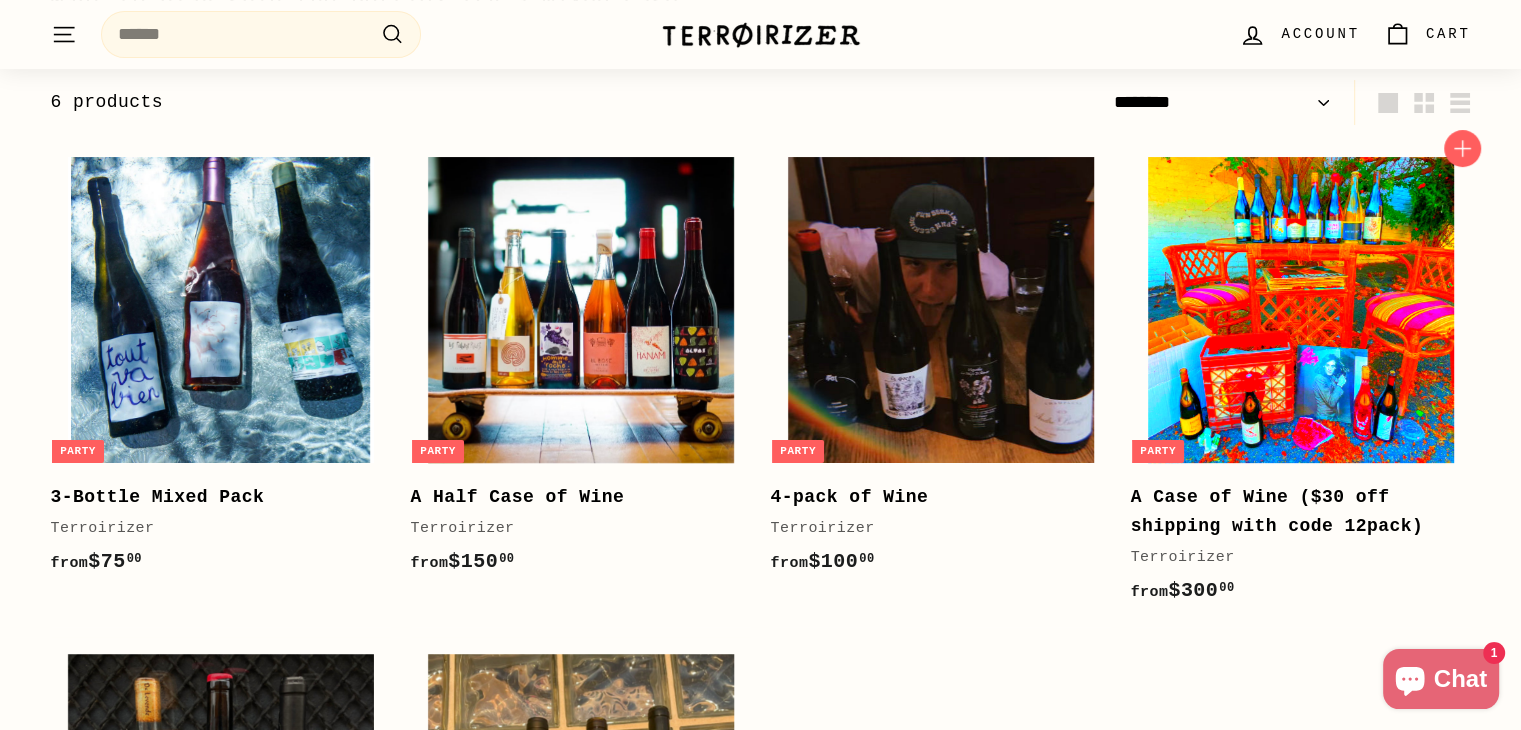 scroll, scrollTop: 500, scrollLeft: 0, axis: vertical 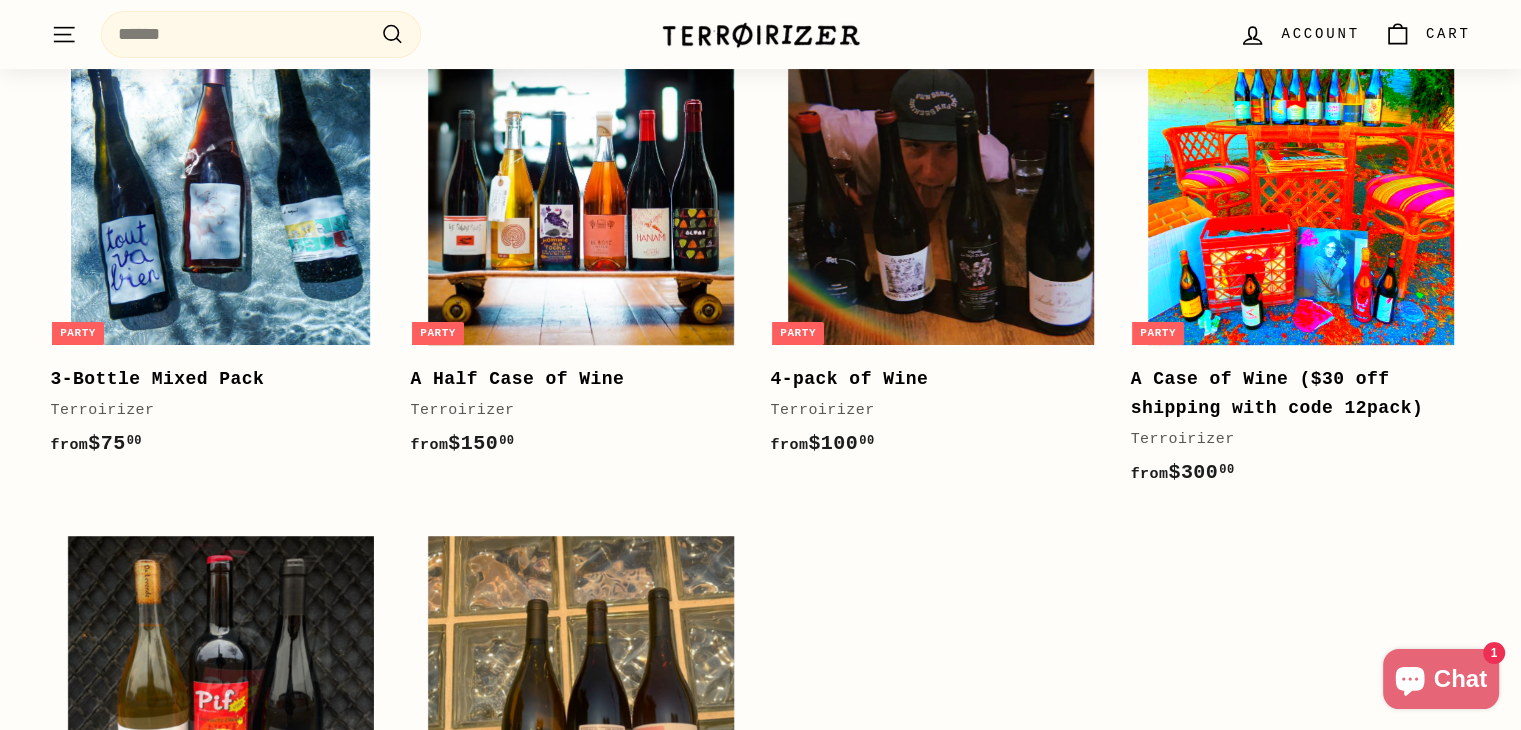 click at bounding box center [1301, 192] 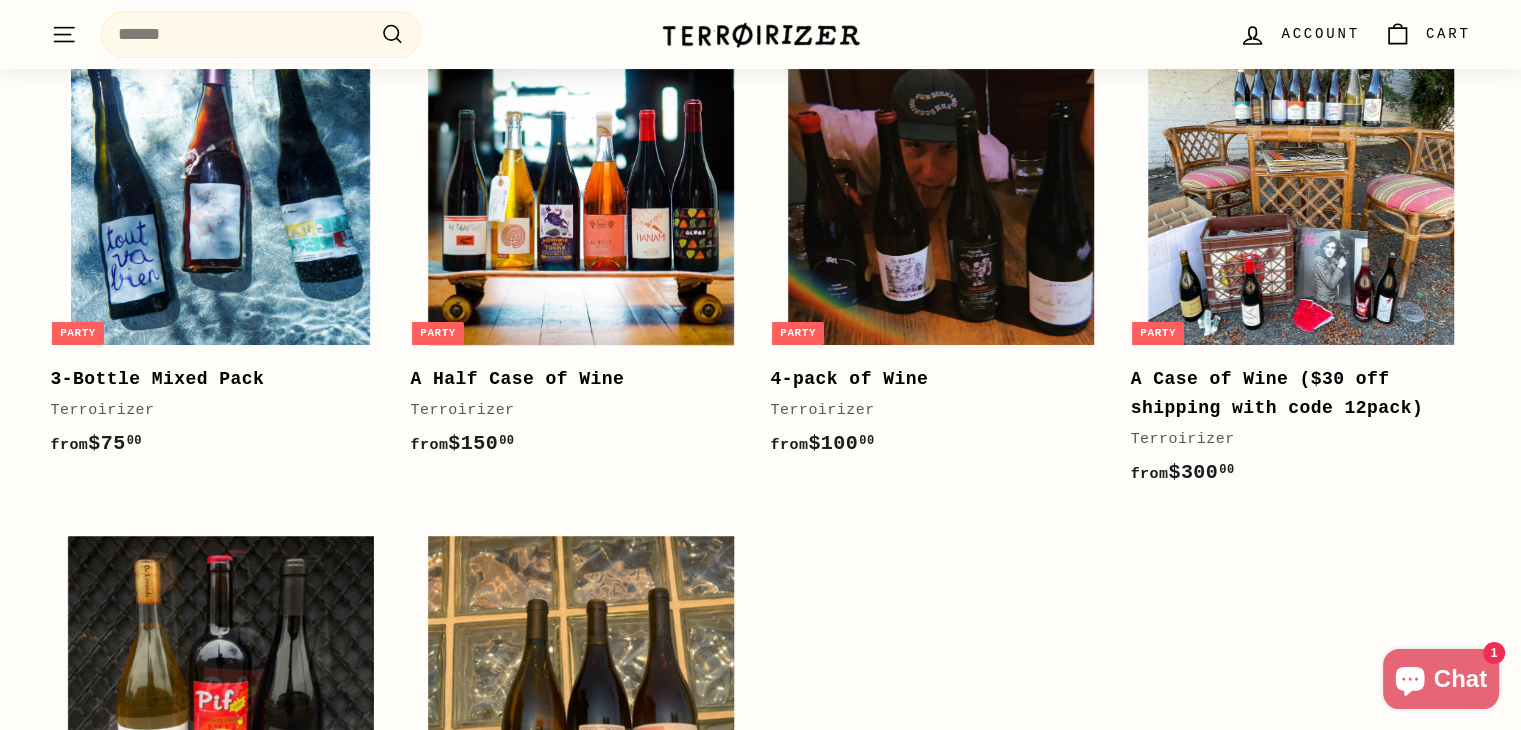 click at bounding box center [761, 35] 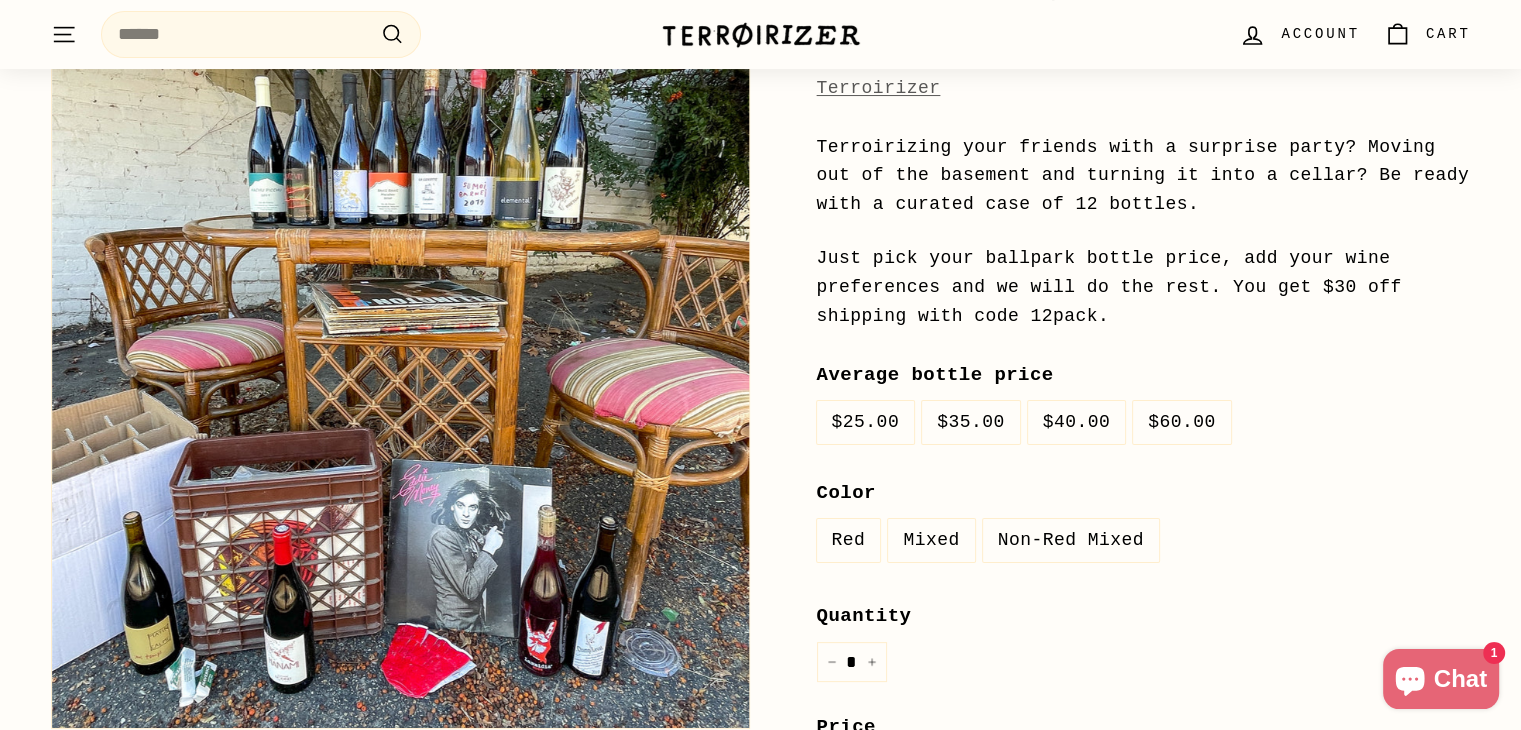 scroll, scrollTop: 0, scrollLeft: 0, axis: both 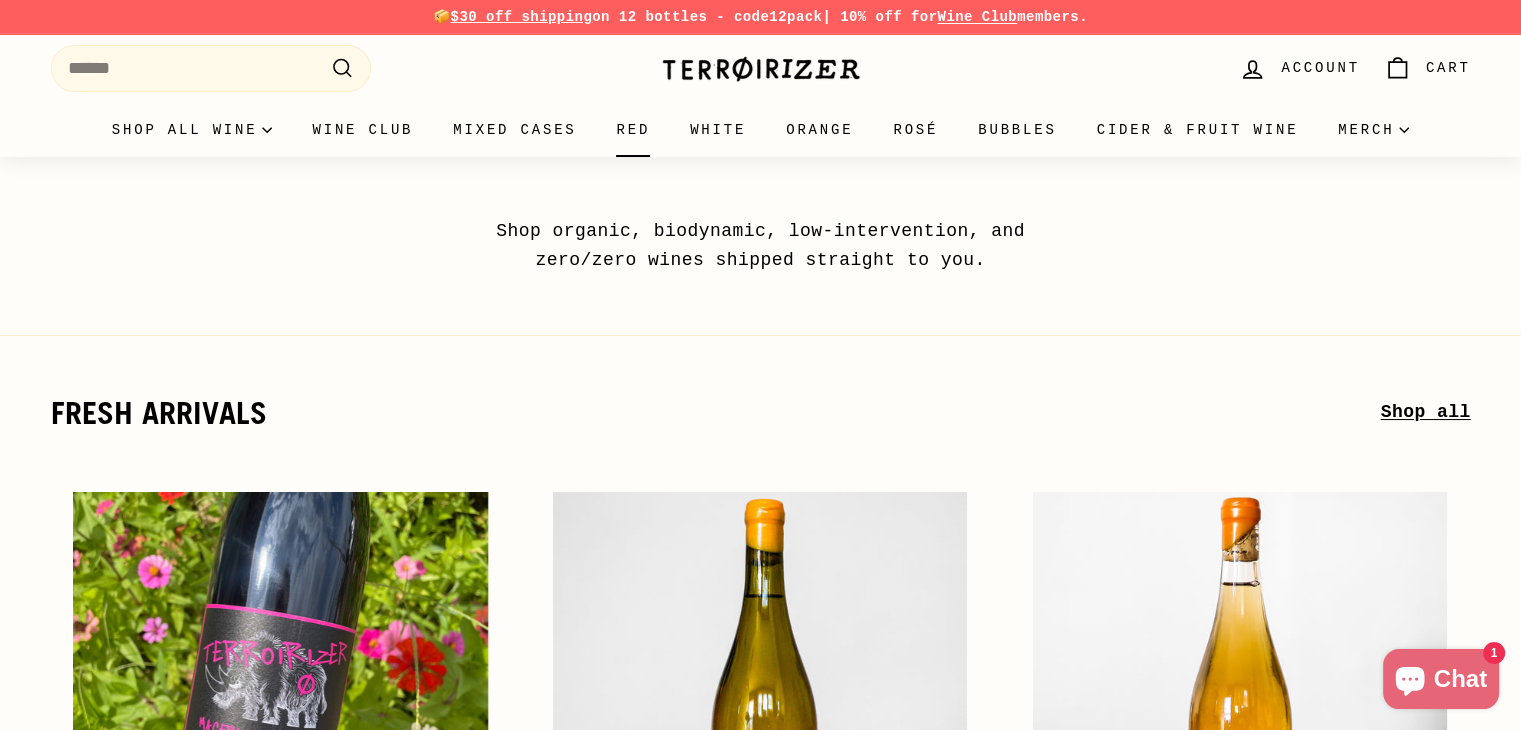 click on "Red" at bounding box center [633, 130] 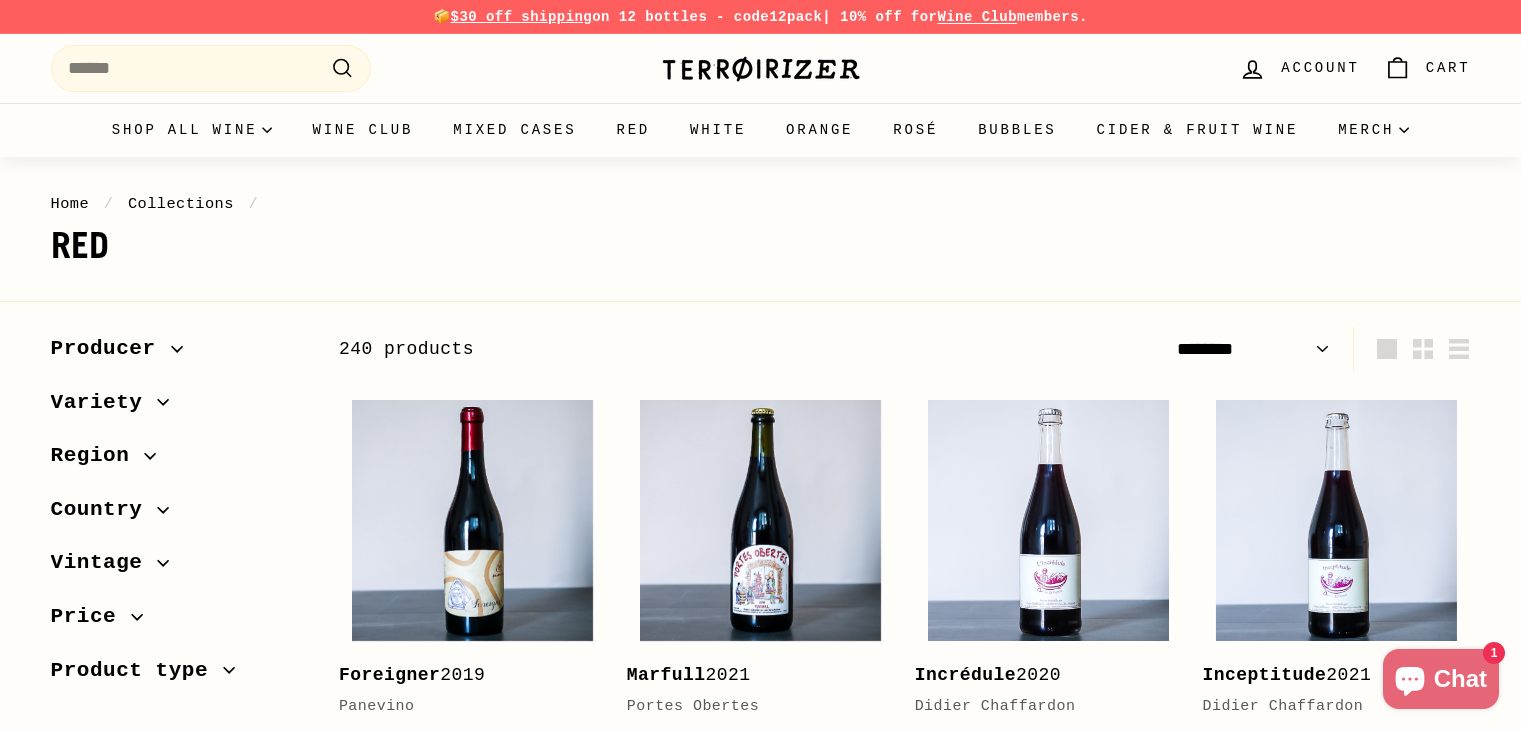 select on "******" 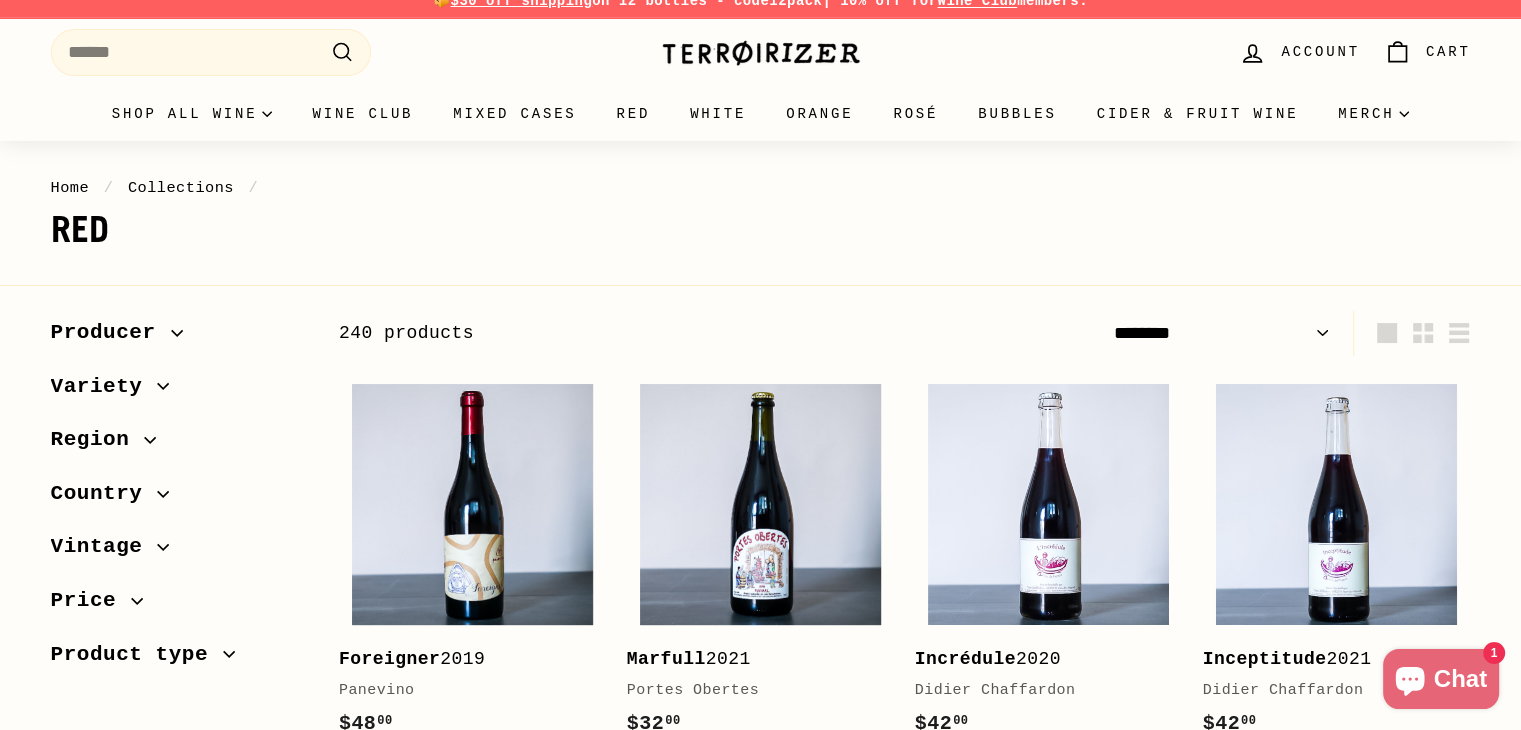 scroll, scrollTop: 300, scrollLeft: 0, axis: vertical 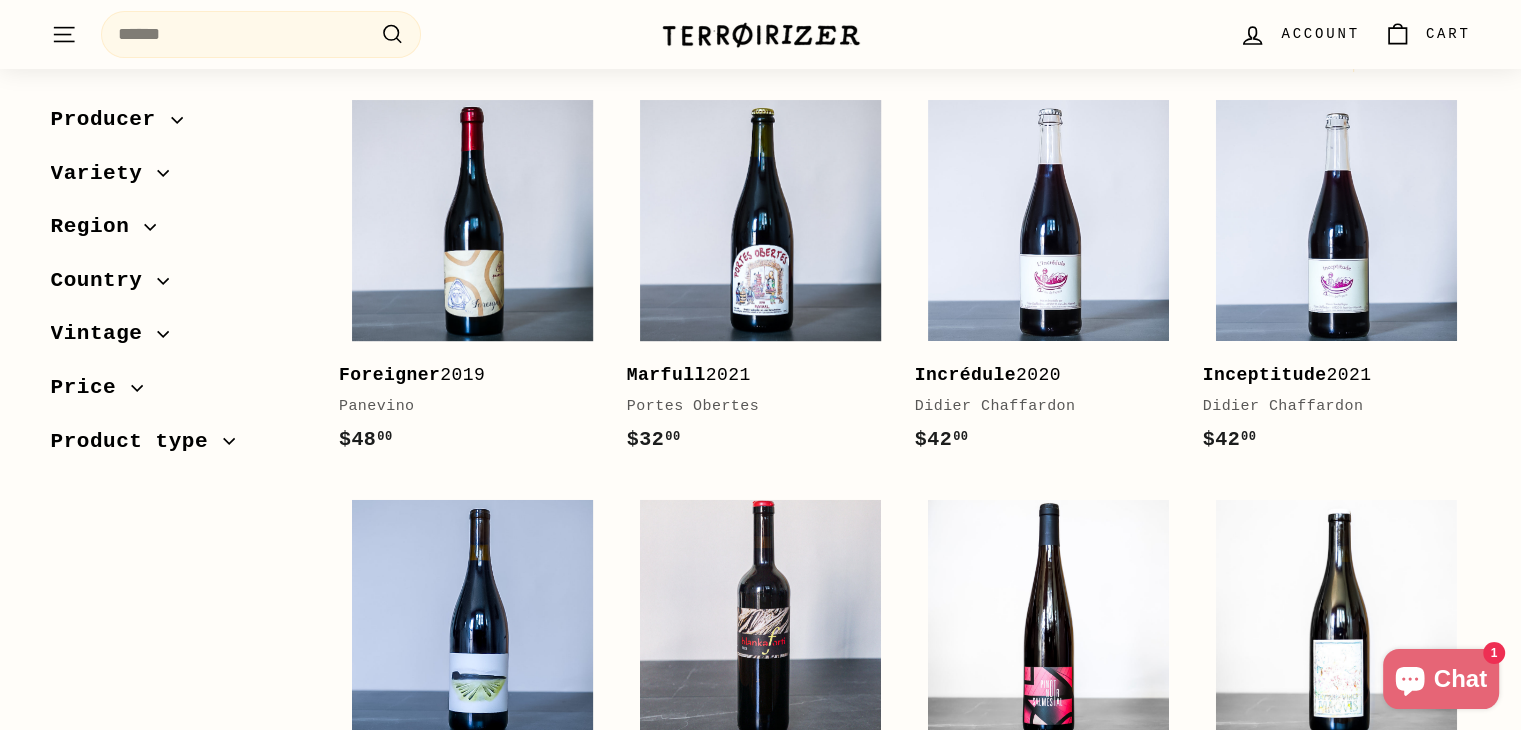 click 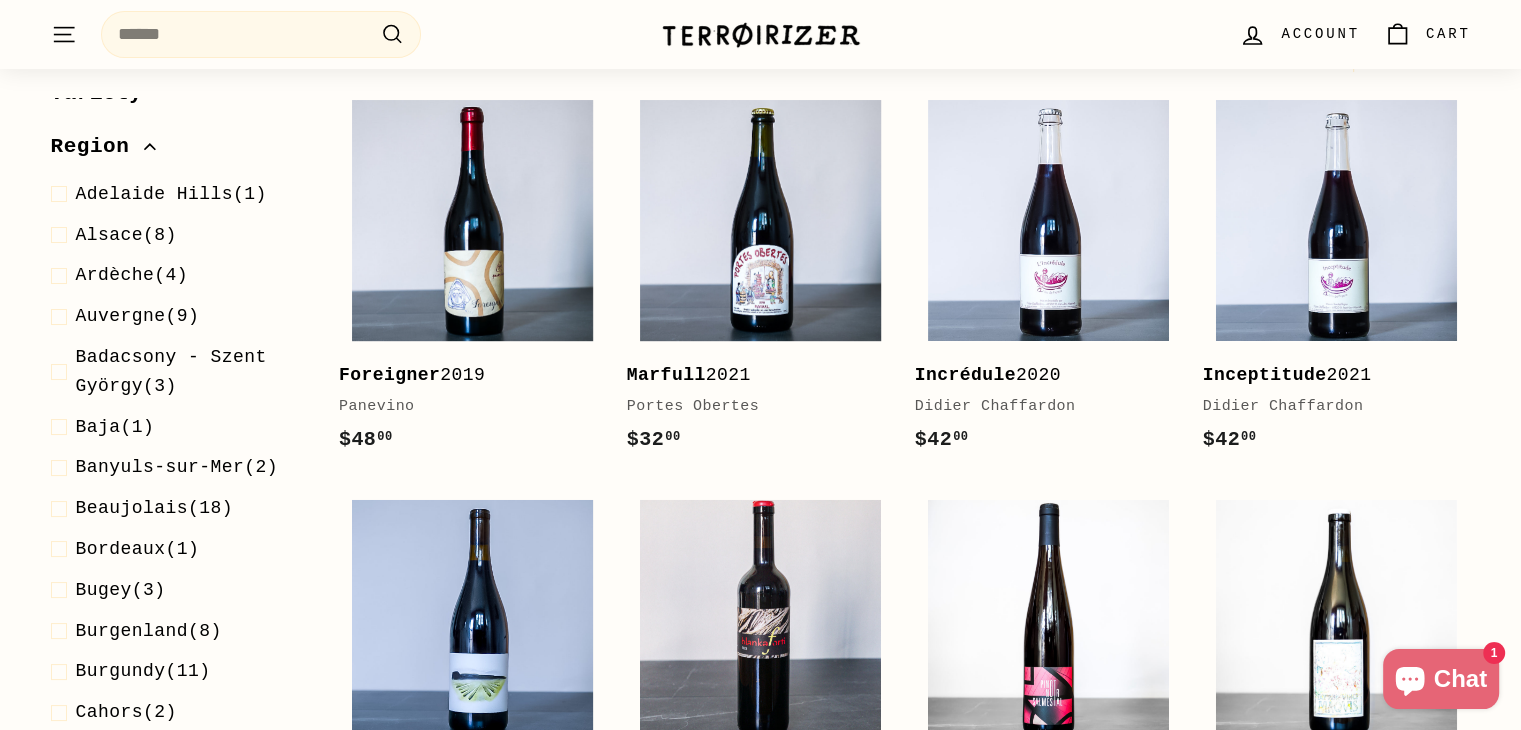 scroll, scrollTop: 200, scrollLeft: 0, axis: vertical 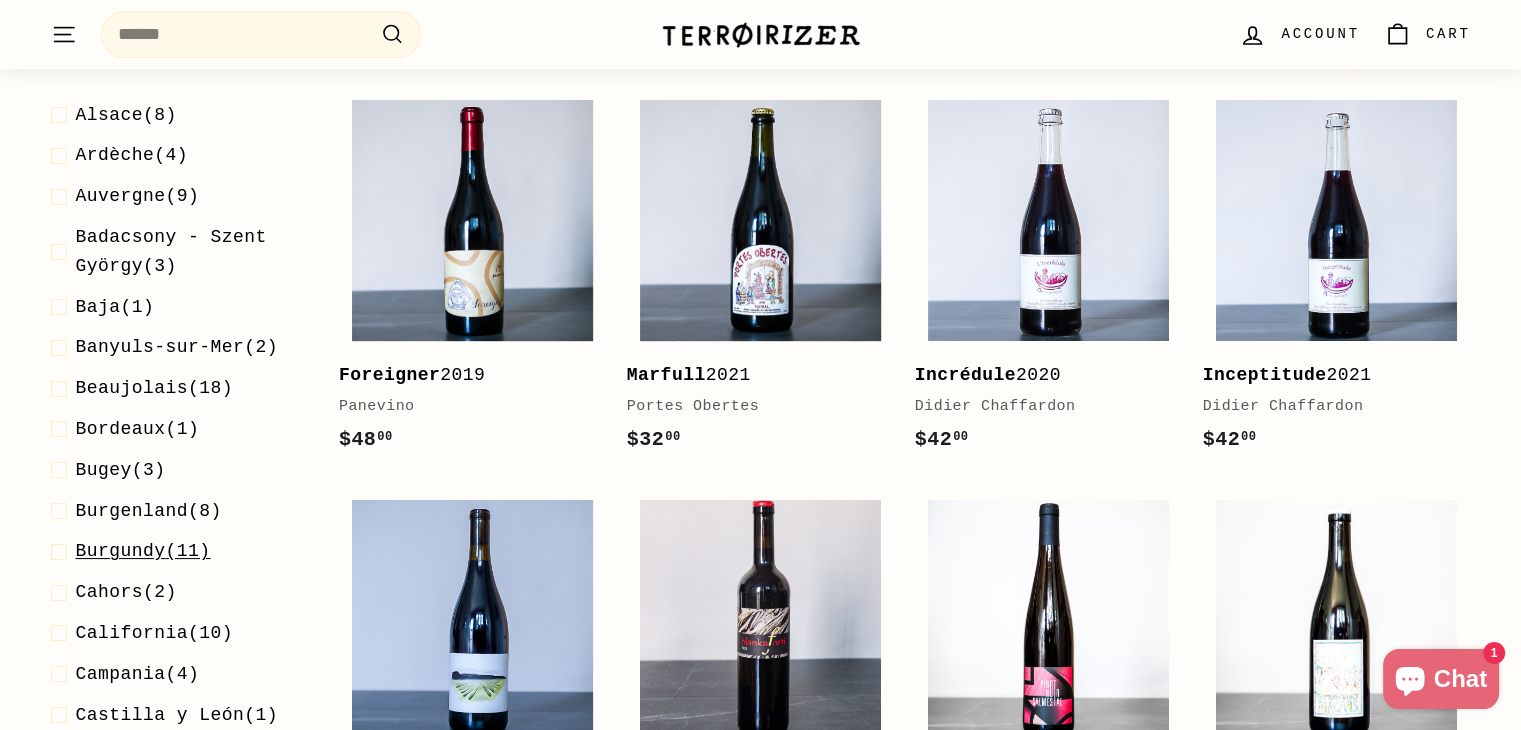 click on "Burgundy" at bounding box center [121, 551] 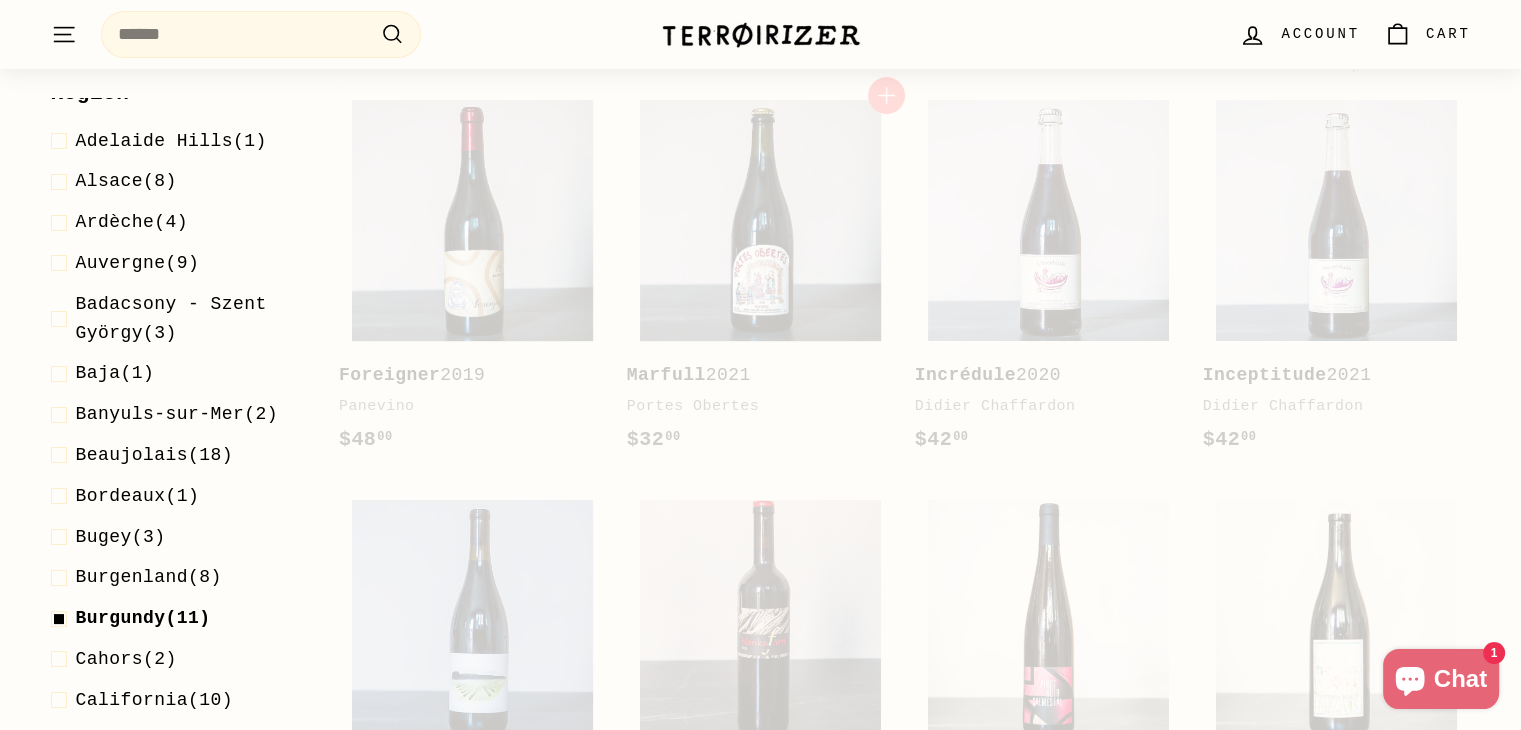 scroll, scrollTop: 248, scrollLeft: 0, axis: vertical 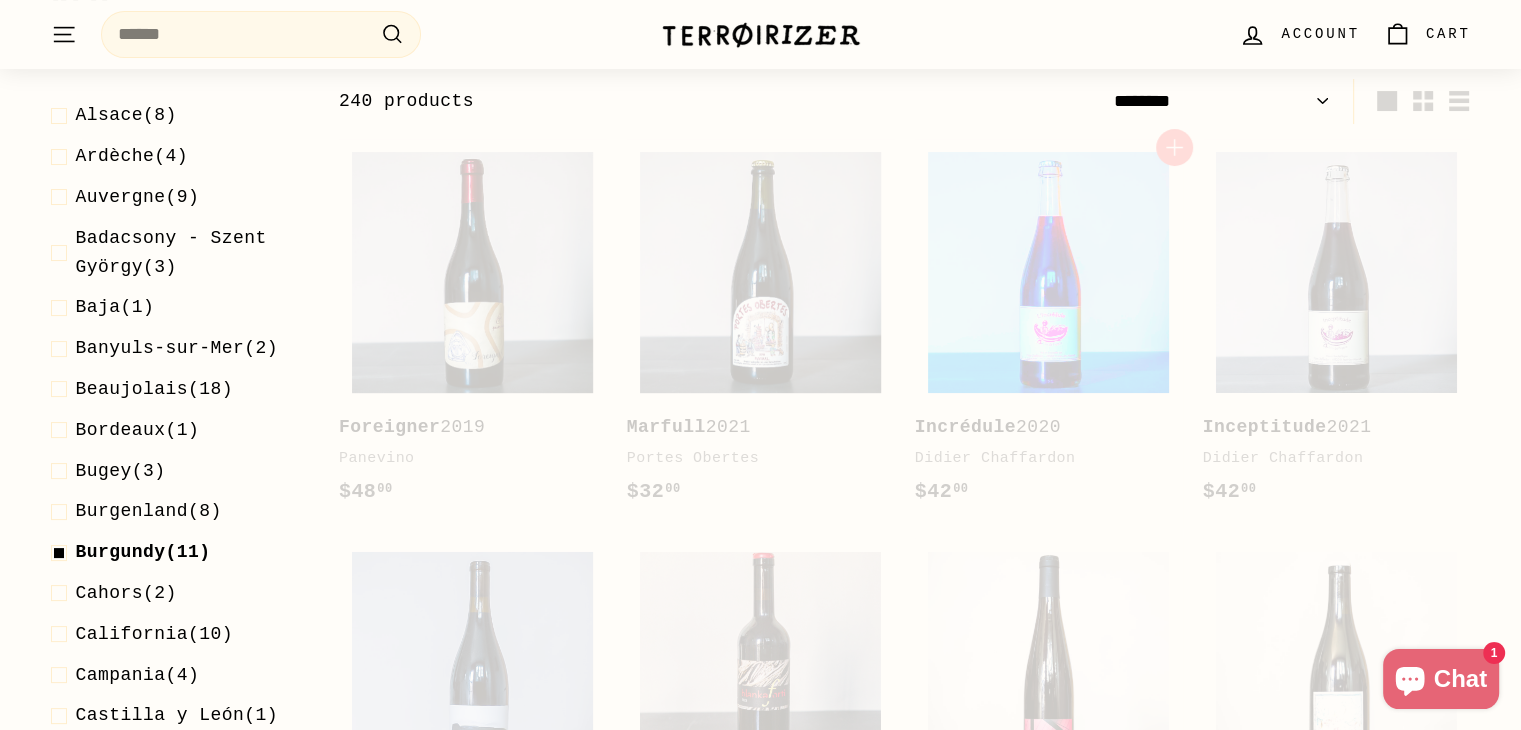 select on "******" 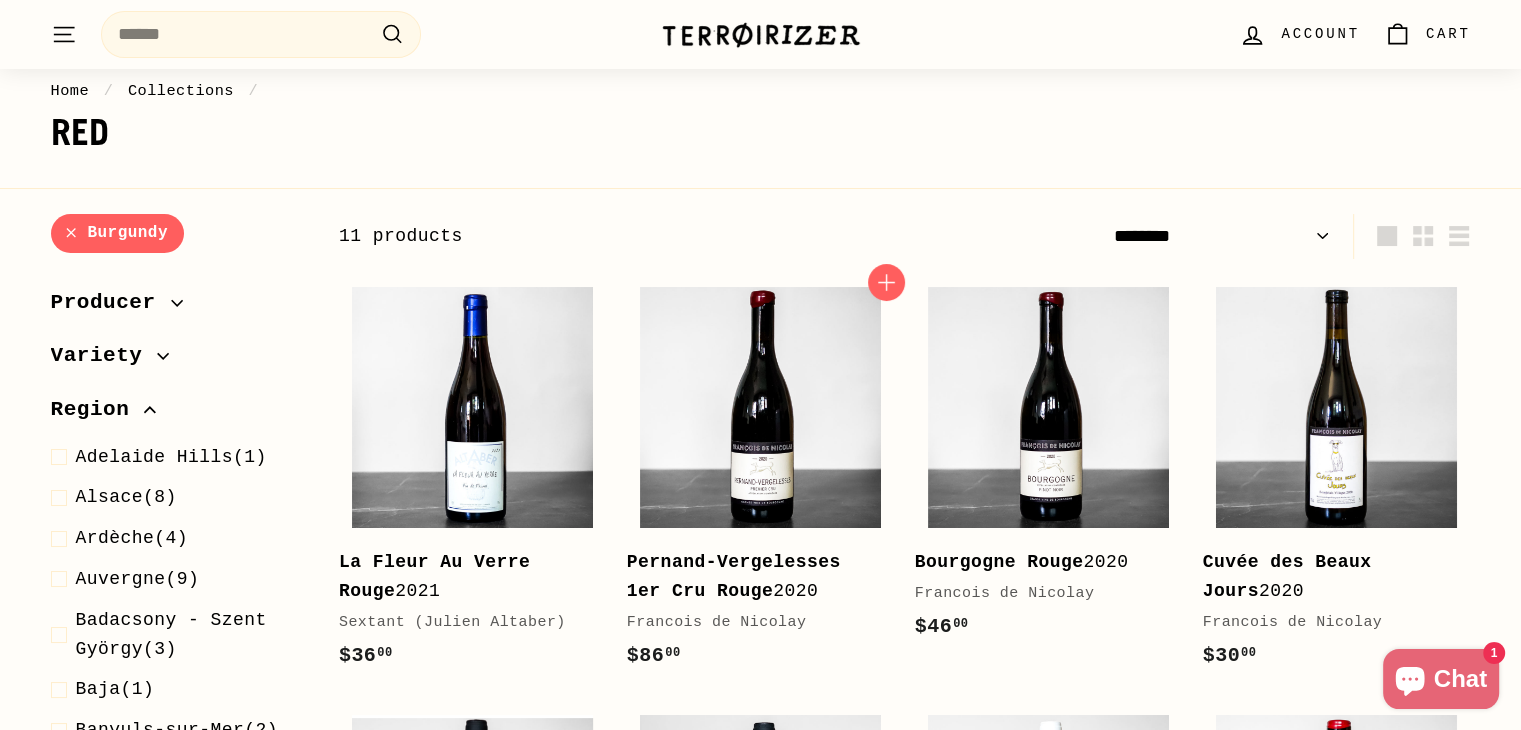 scroll, scrollTop: 0, scrollLeft: 0, axis: both 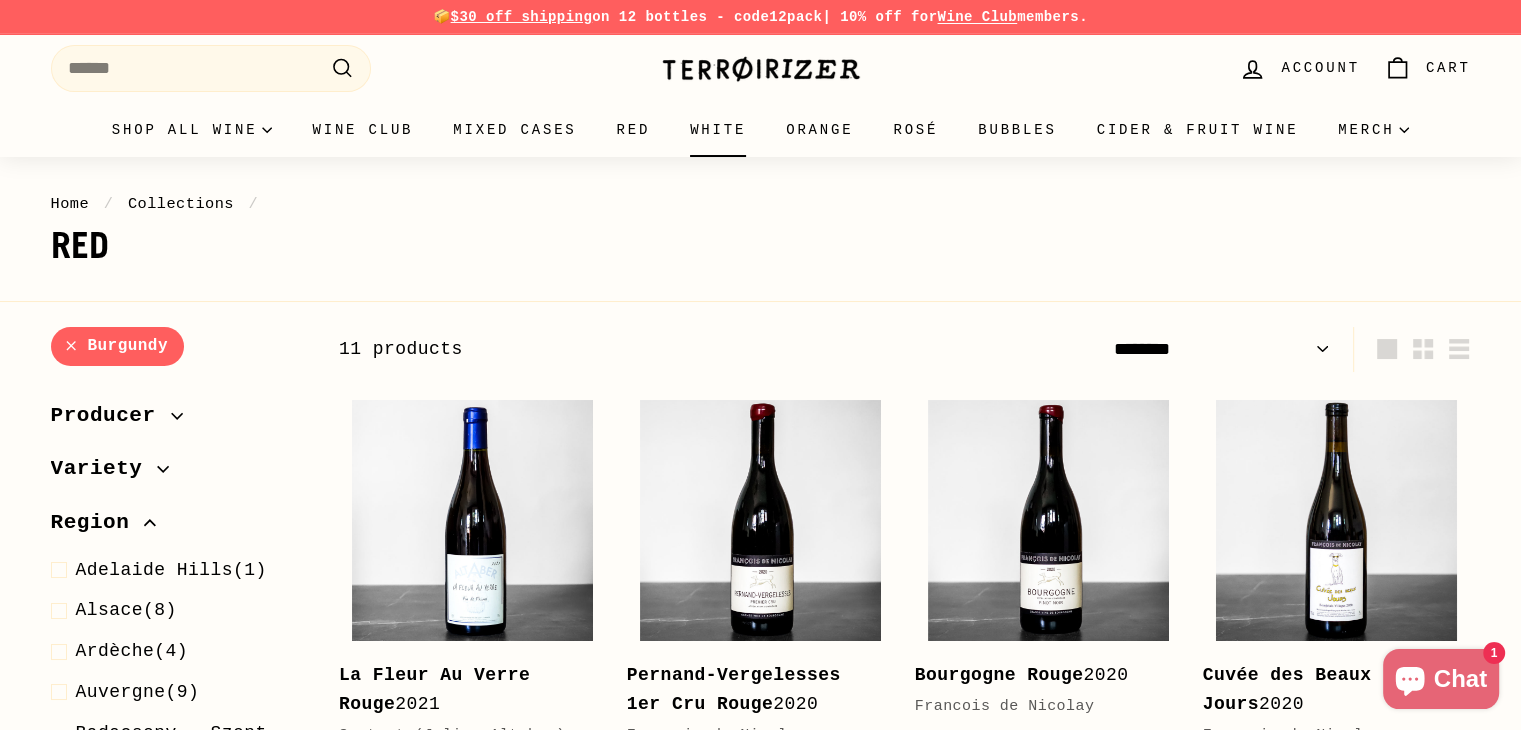 click on "White" at bounding box center [718, 130] 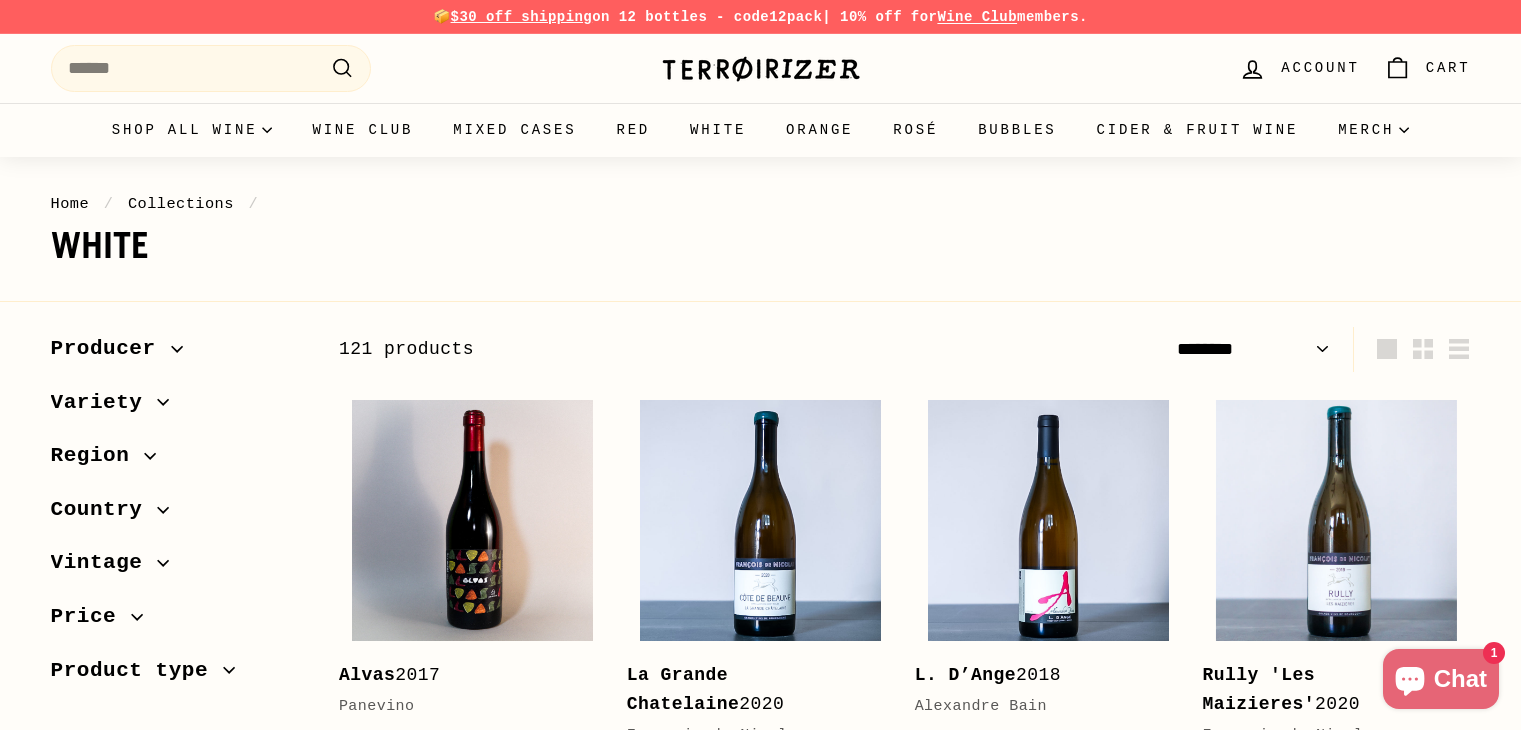 select on "******" 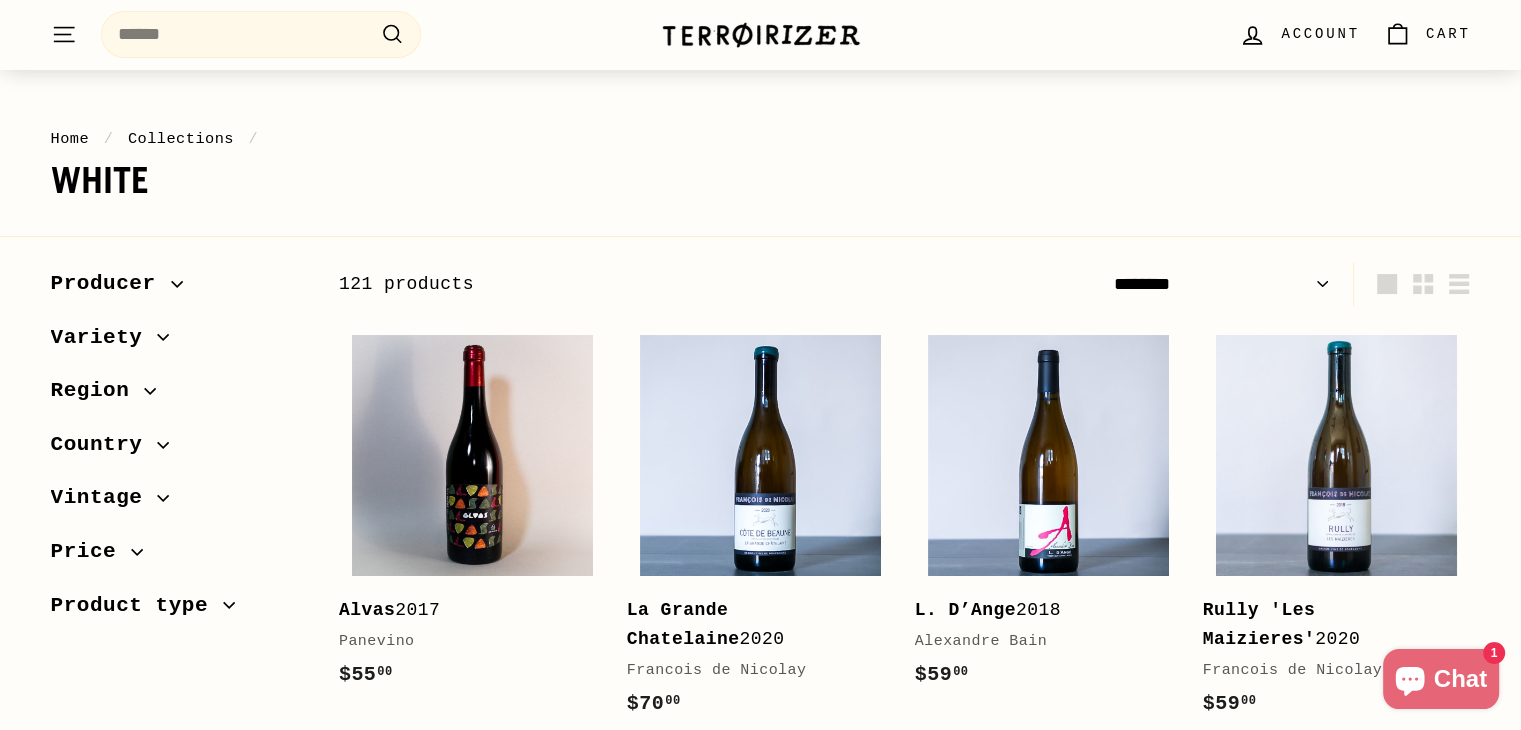scroll, scrollTop: 100, scrollLeft: 0, axis: vertical 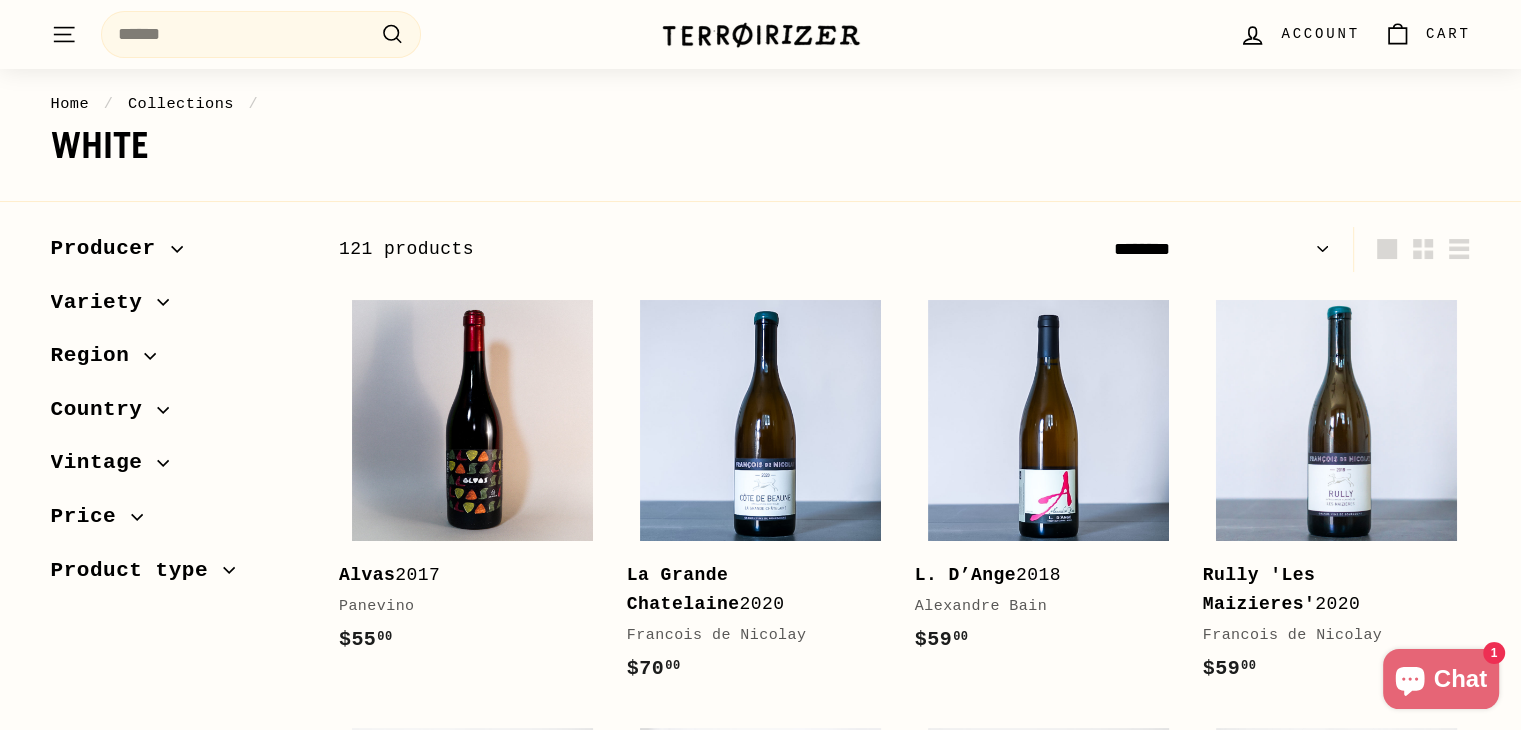 click 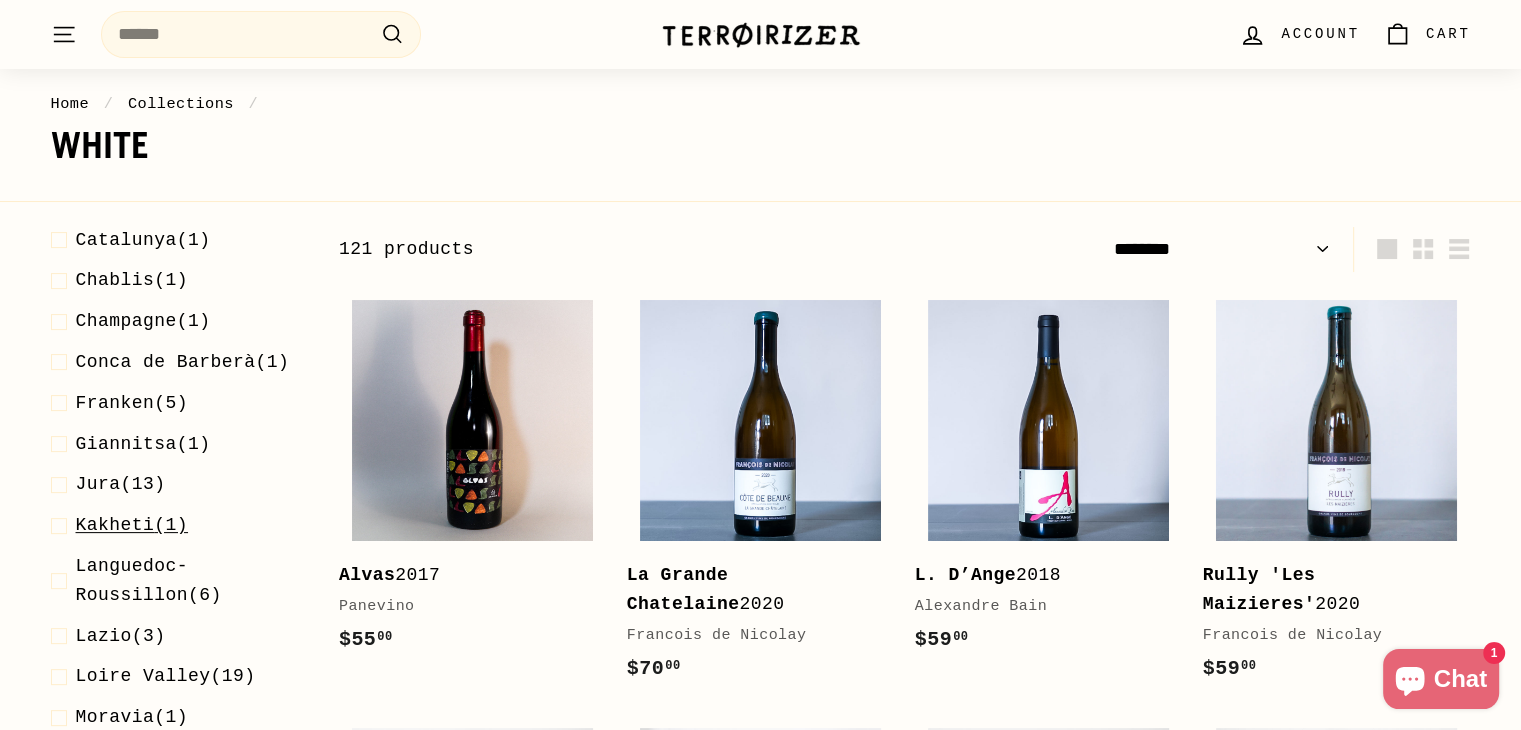 scroll, scrollTop: 700, scrollLeft: 0, axis: vertical 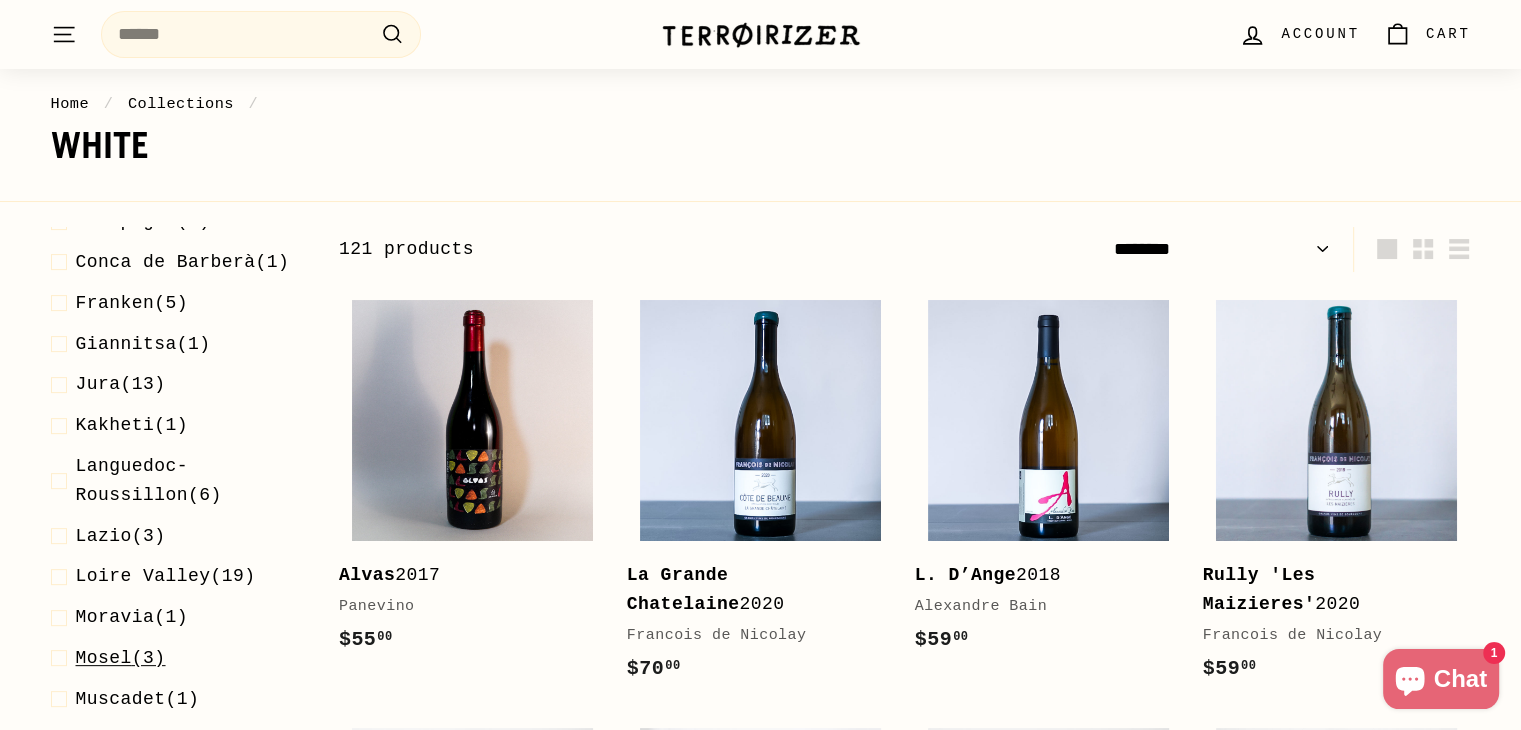 click on "Mosel" at bounding box center [104, 658] 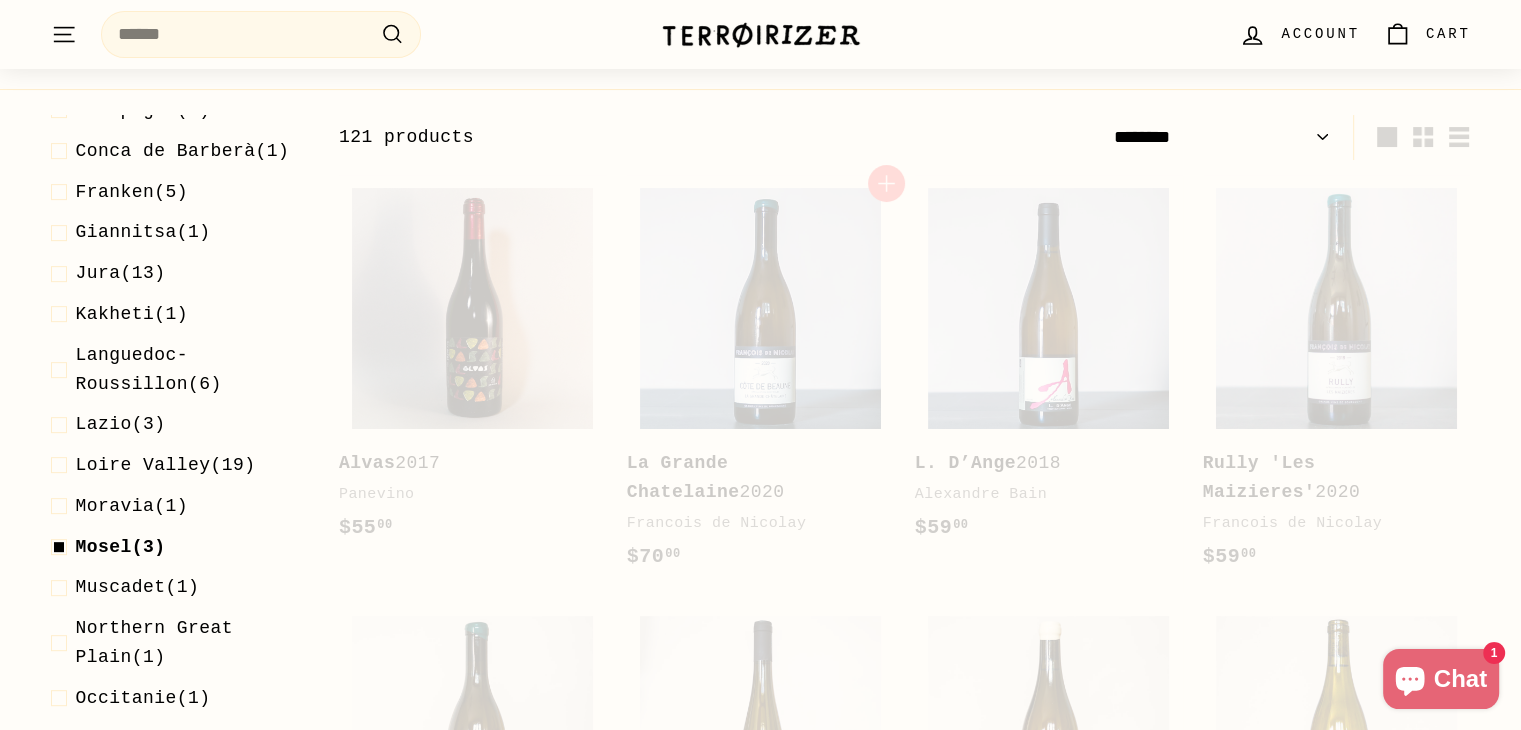 scroll, scrollTop: 248, scrollLeft: 0, axis: vertical 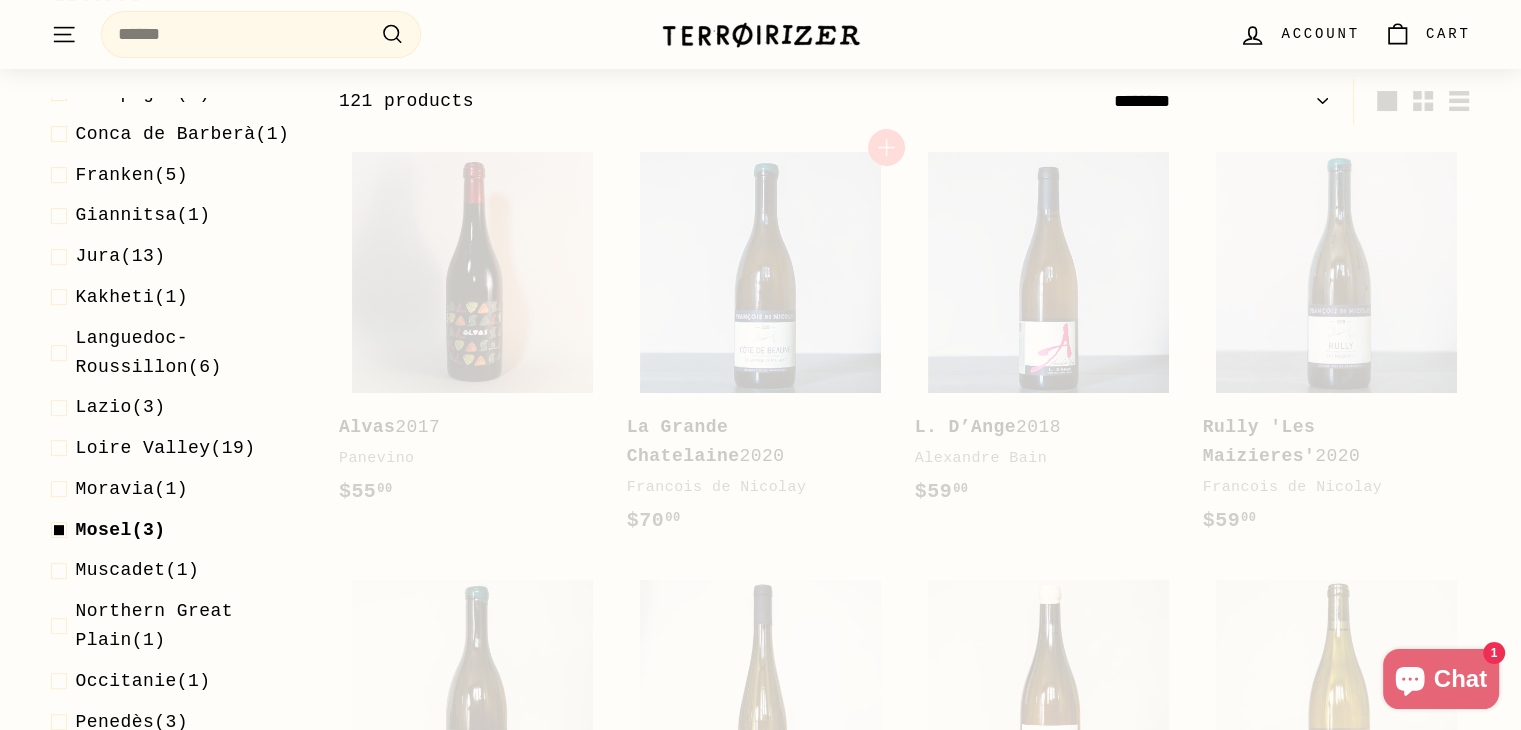 select on "******" 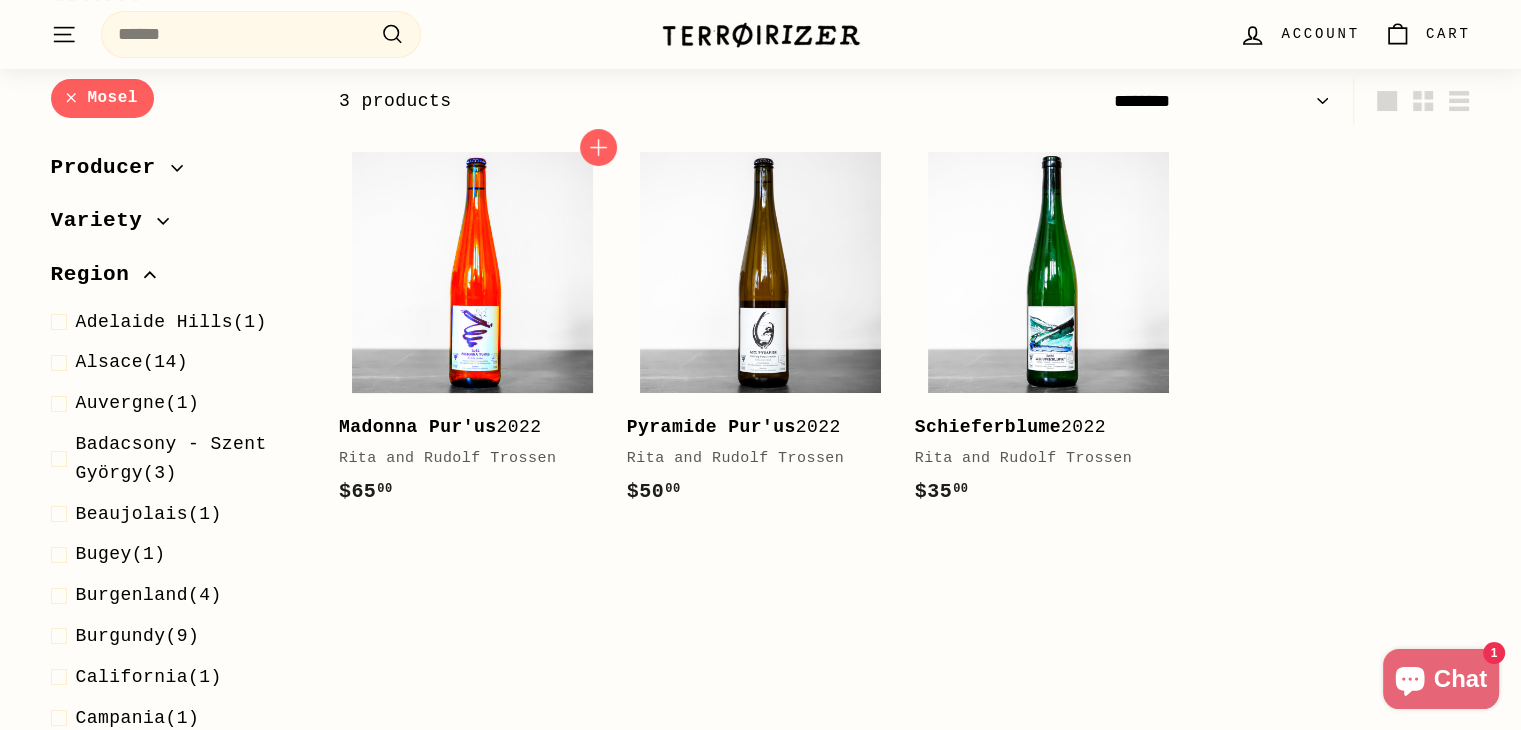 click at bounding box center [472, 272] 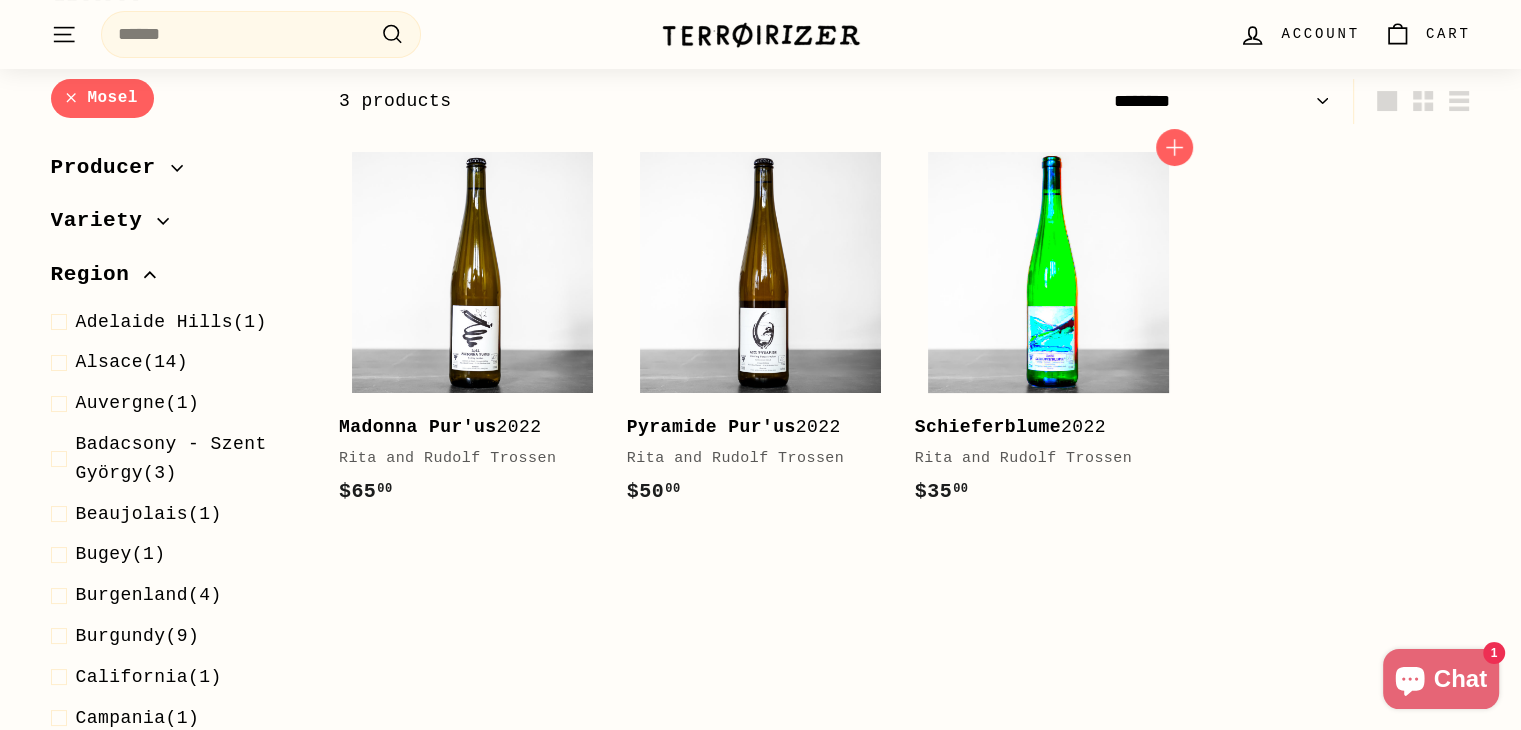 click at bounding box center (1048, 272) 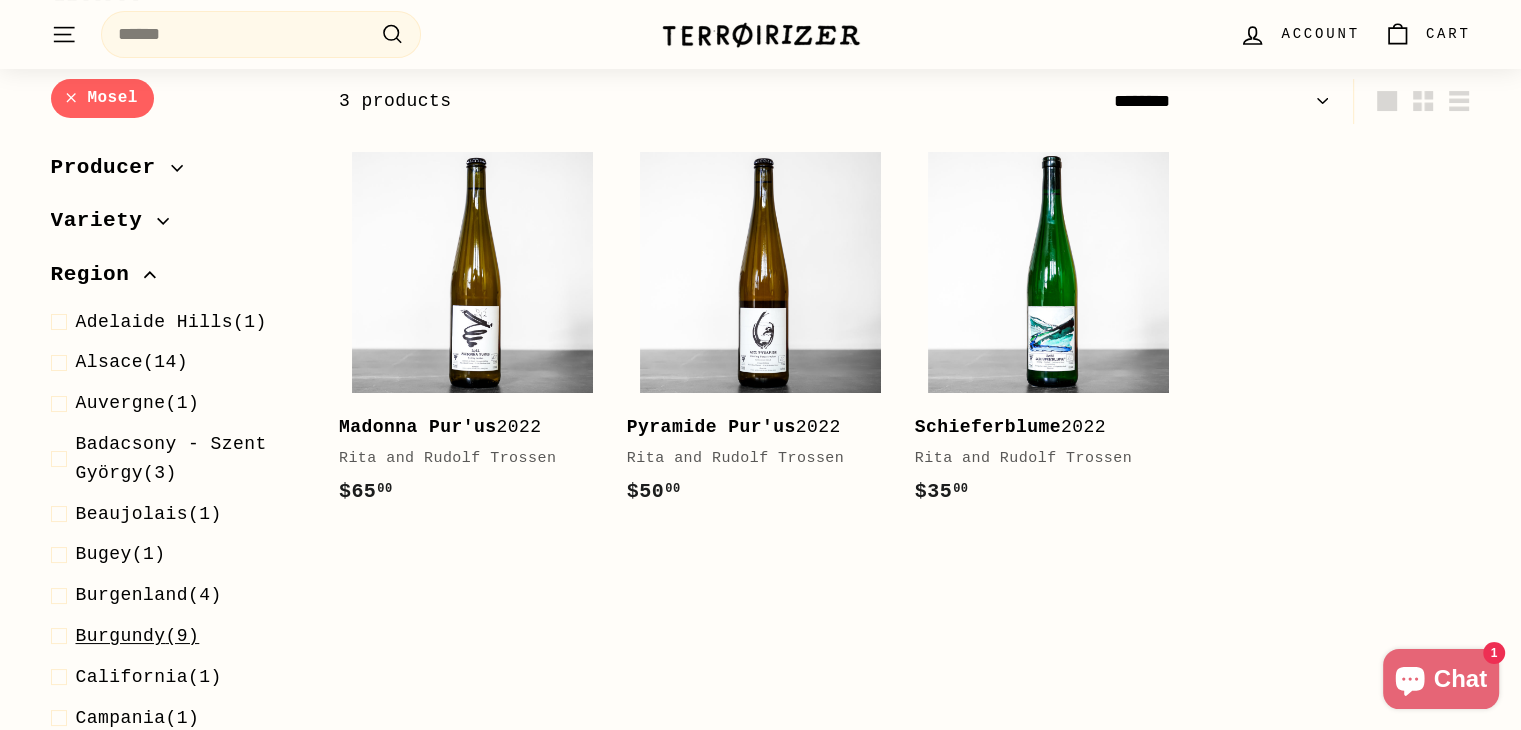 click on "Burgundy" at bounding box center (121, 636) 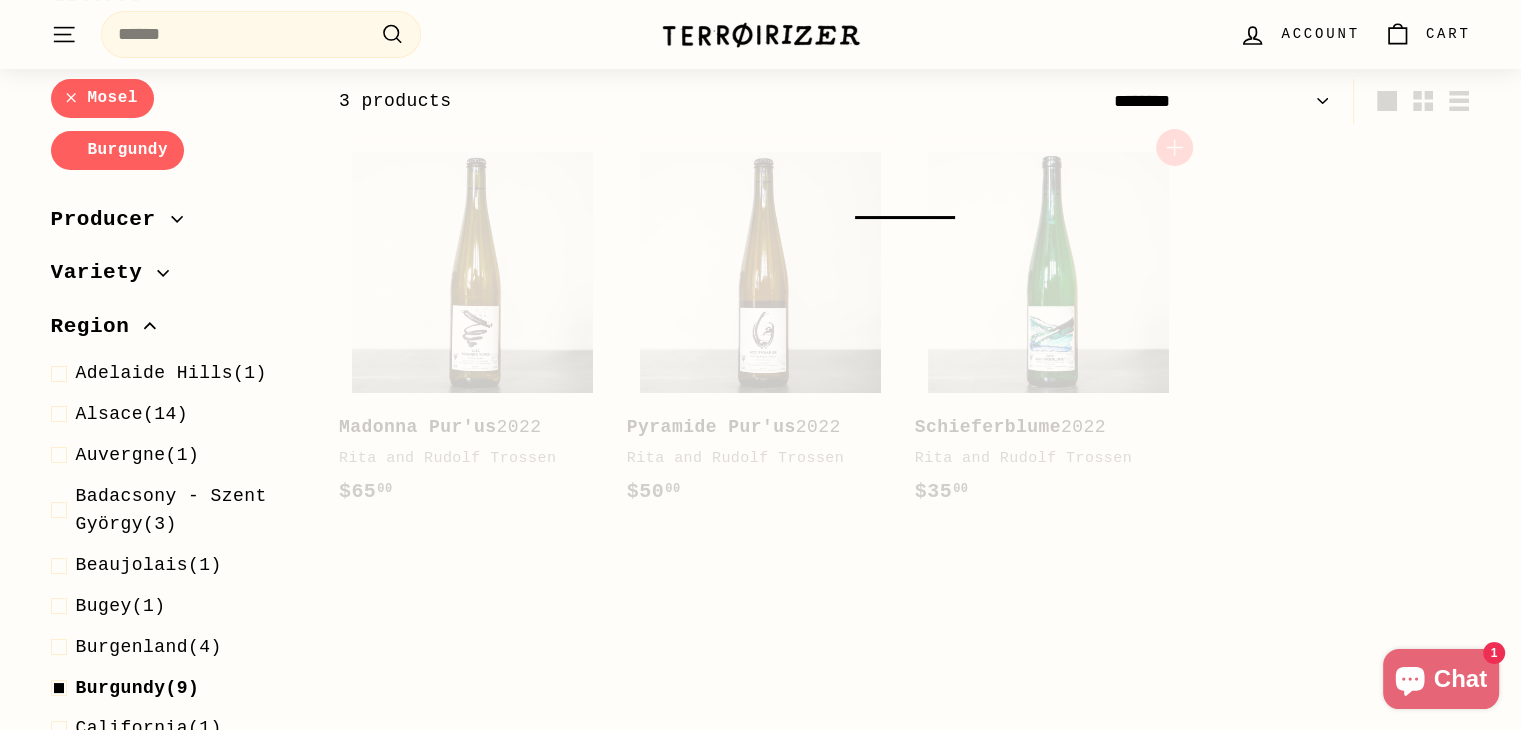 select on "******" 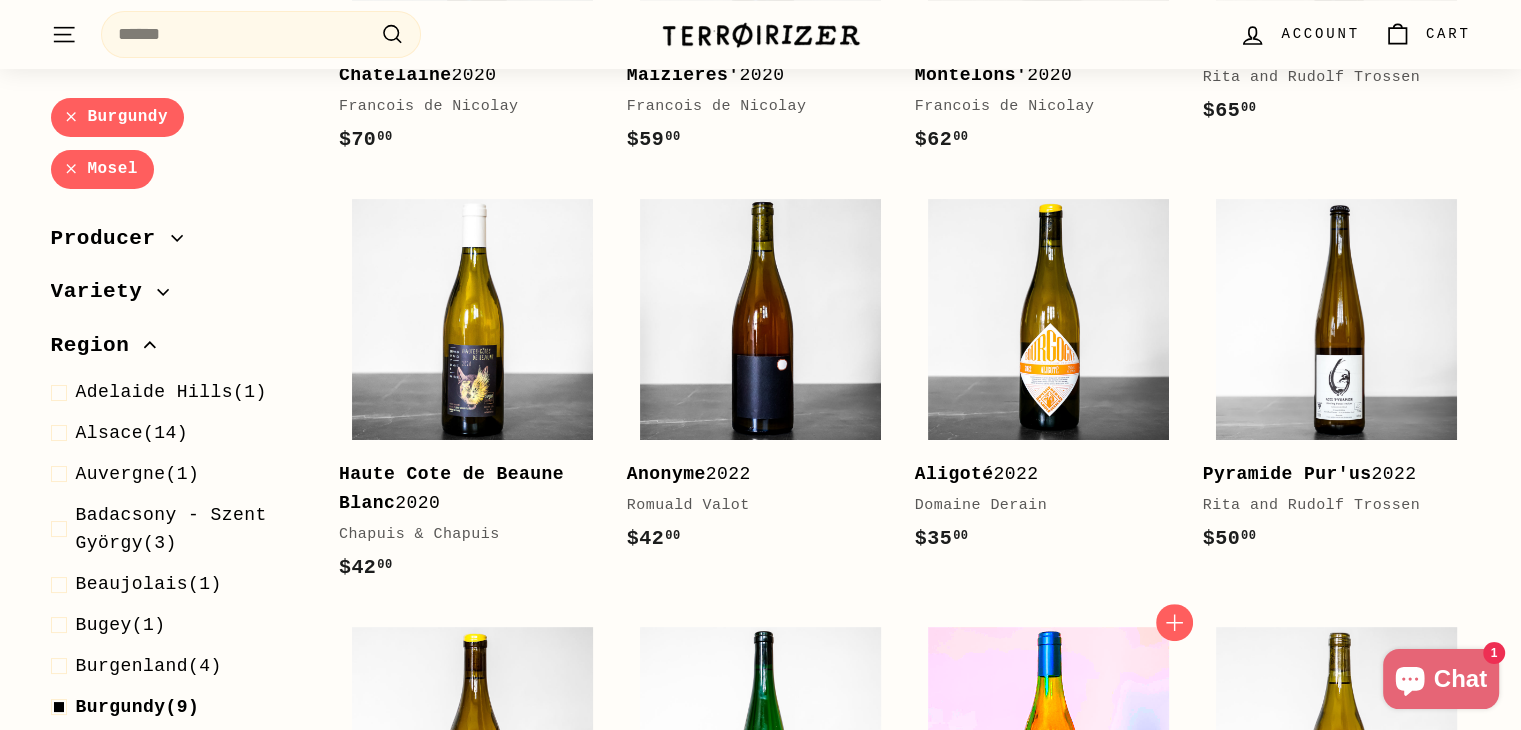 scroll, scrollTop: 748, scrollLeft: 0, axis: vertical 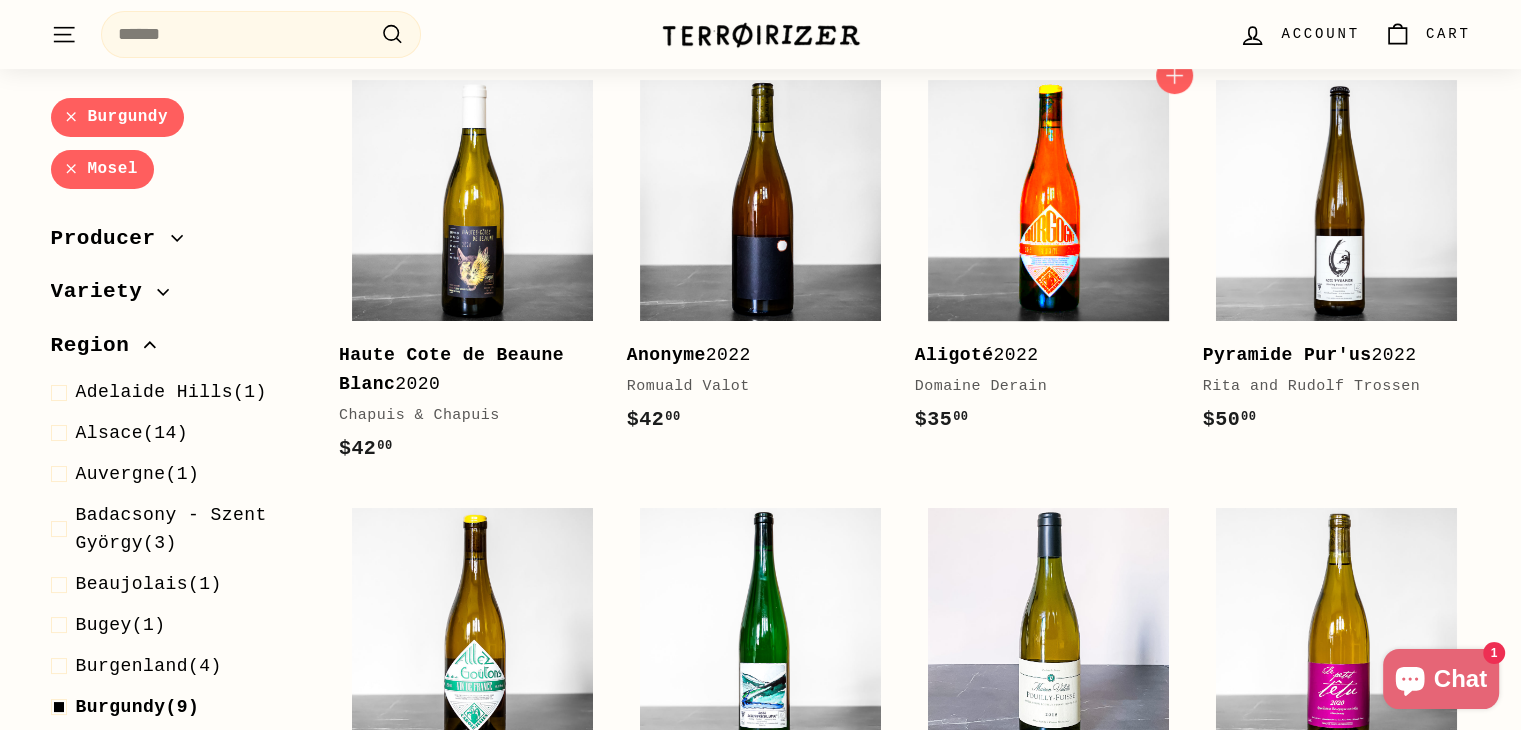 click at bounding box center (1048, 200) 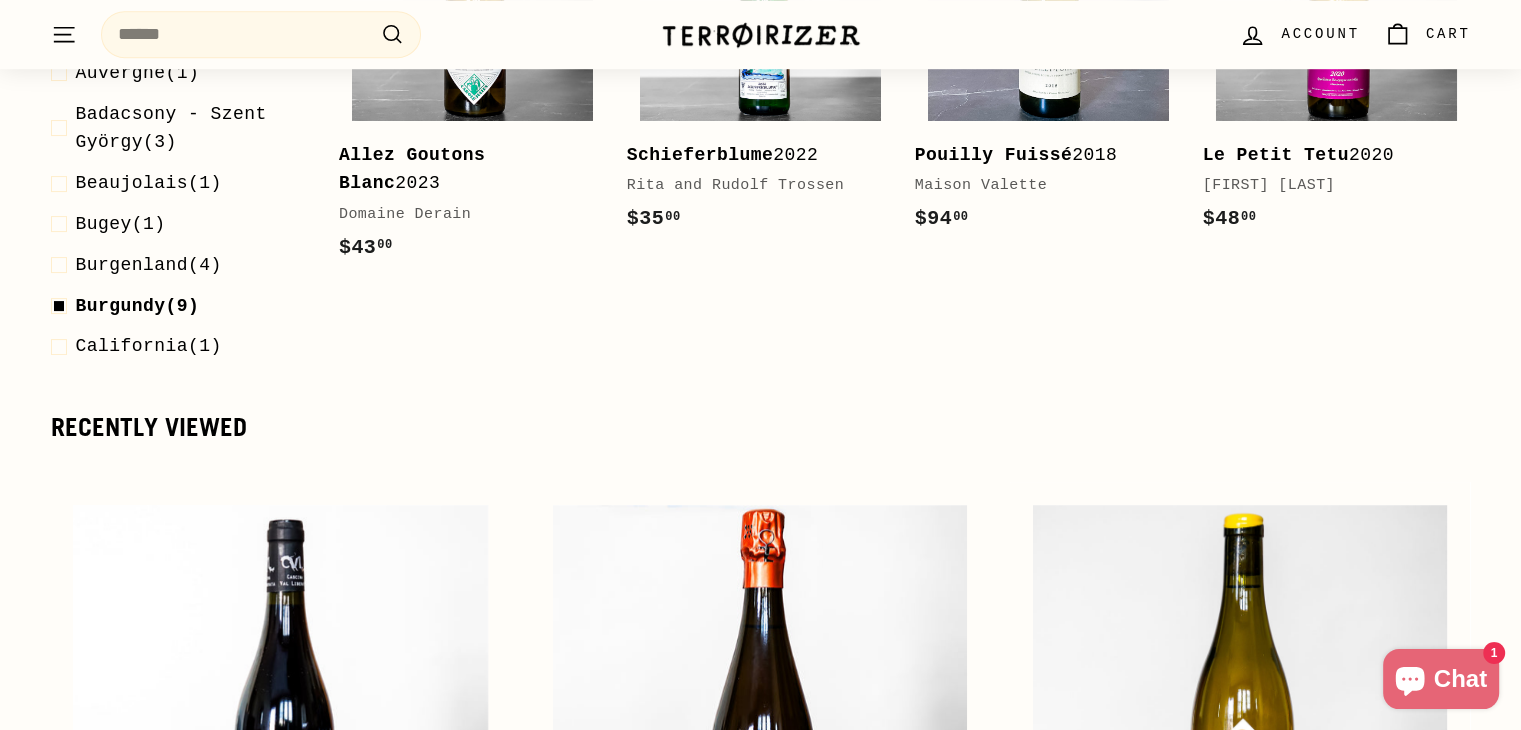 scroll, scrollTop: 1248, scrollLeft: 0, axis: vertical 